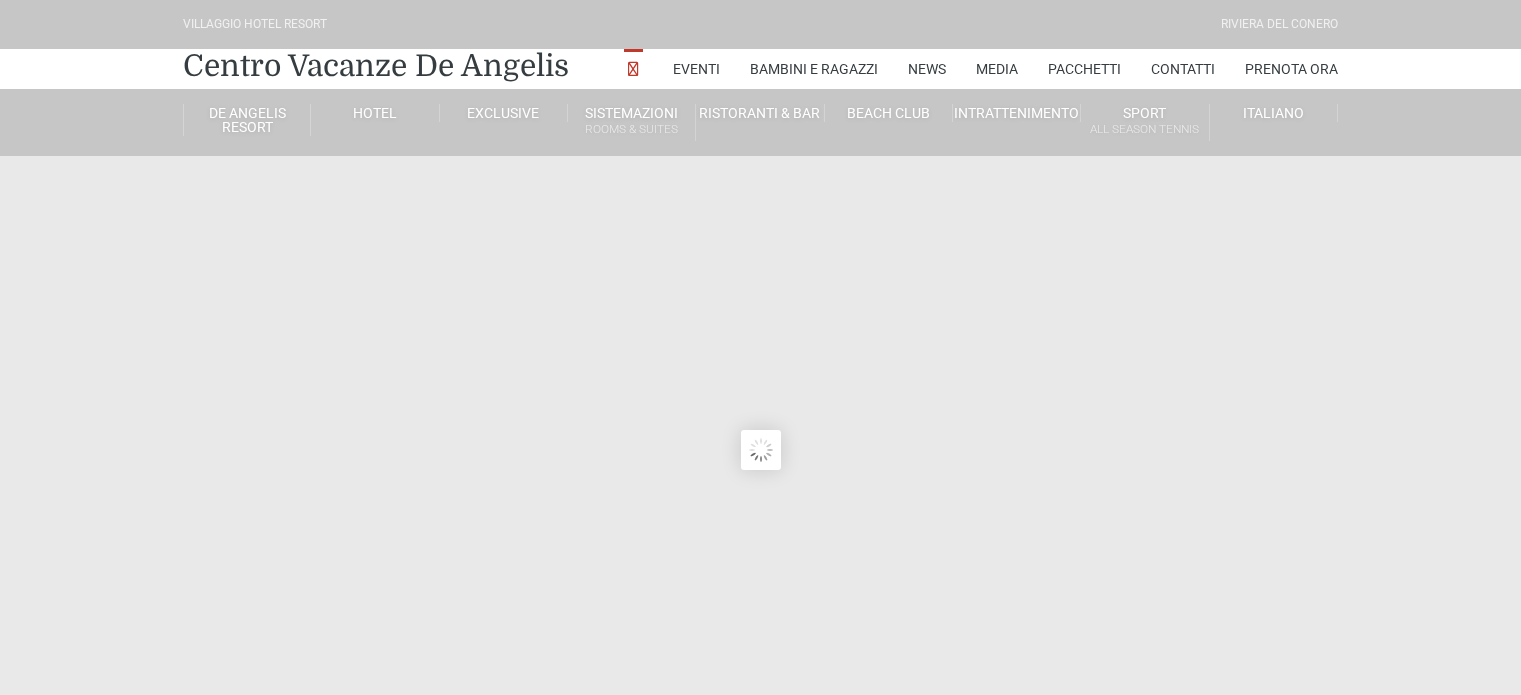 scroll, scrollTop: 0, scrollLeft: 0, axis: both 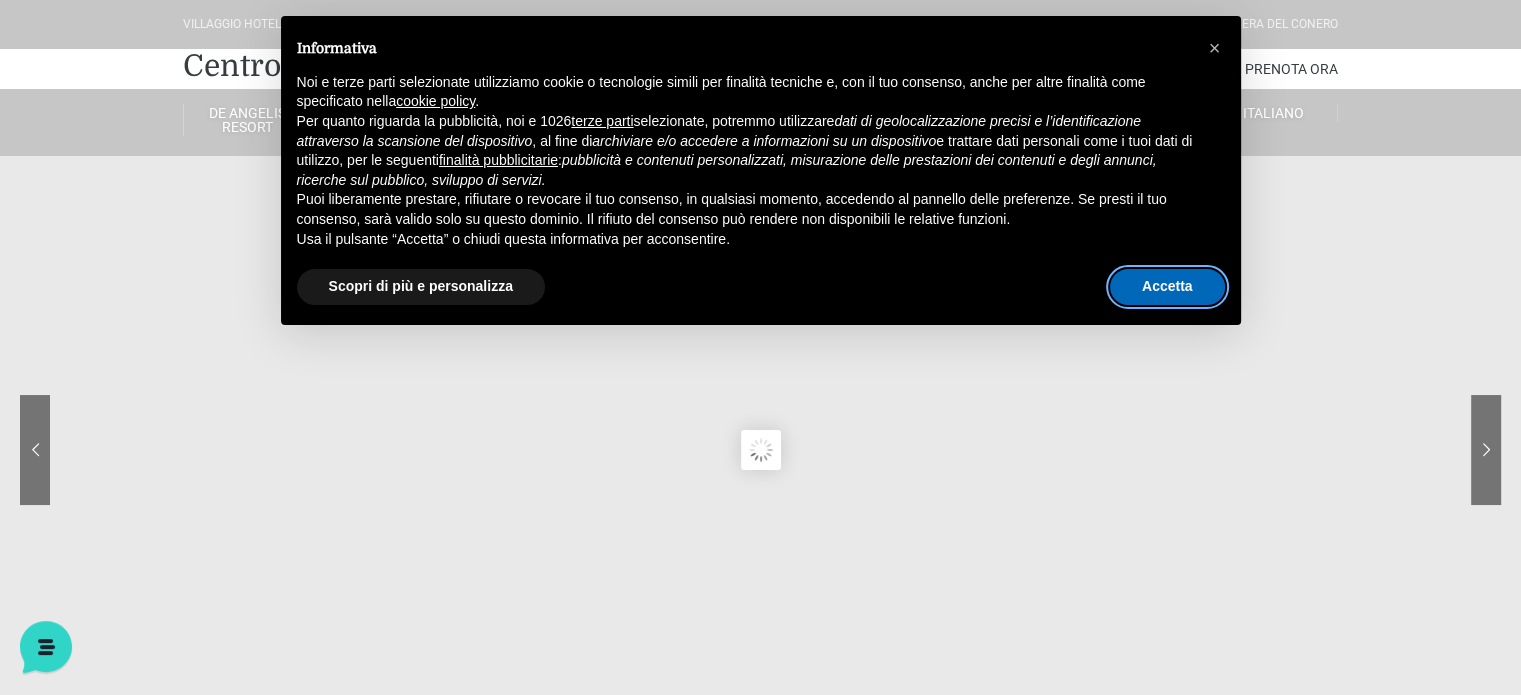 click on "Accetta" at bounding box center (1167, 287) 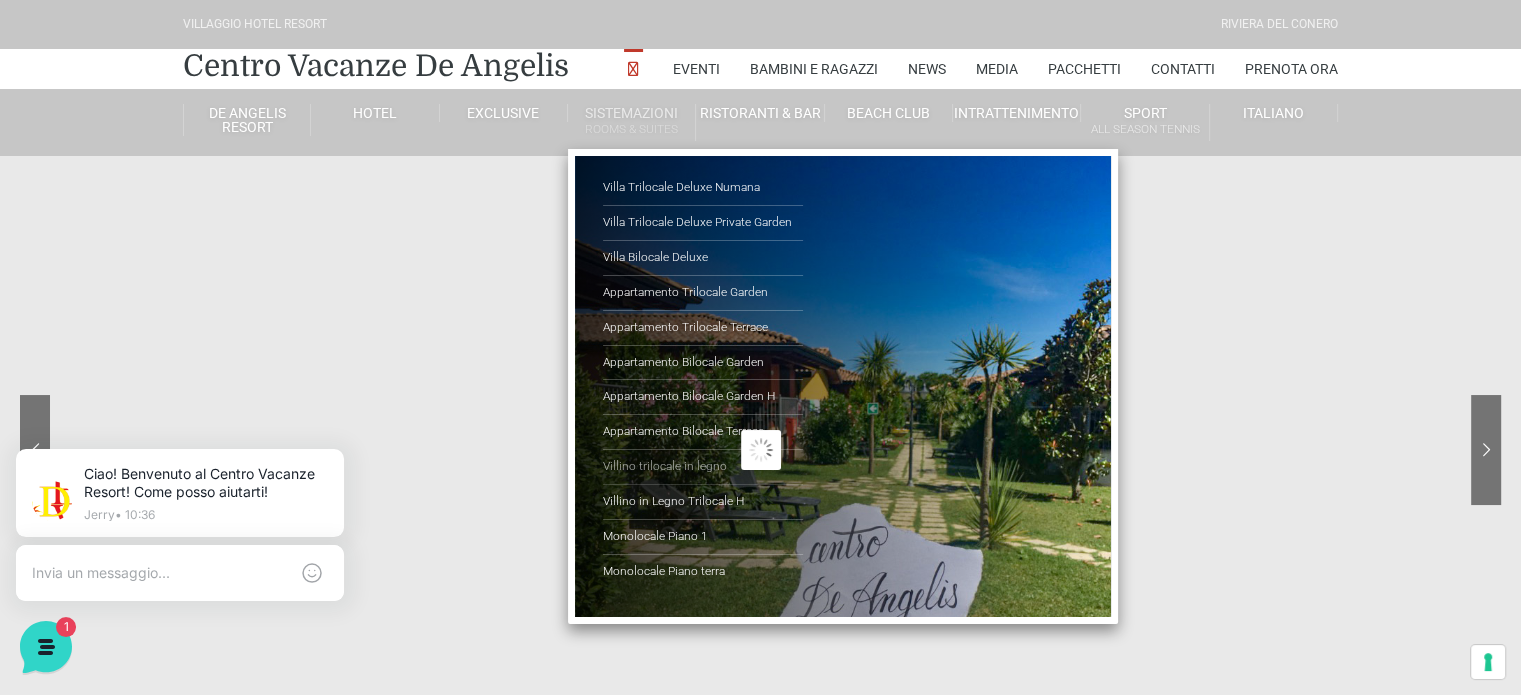 click on "Villino trilocale in legno" at bounding box center (703, 467) 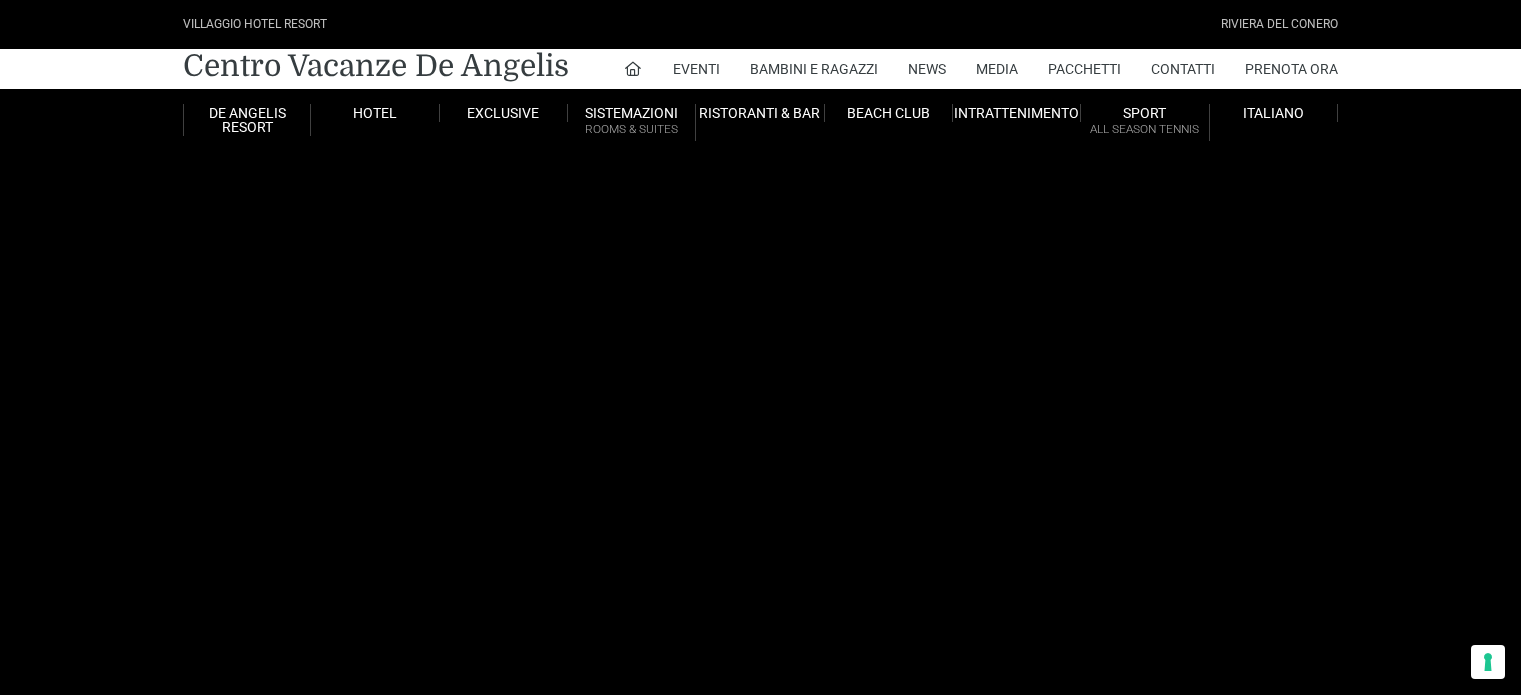 scroll, scrollTop: 0, scrollLeft: 0, axis: both 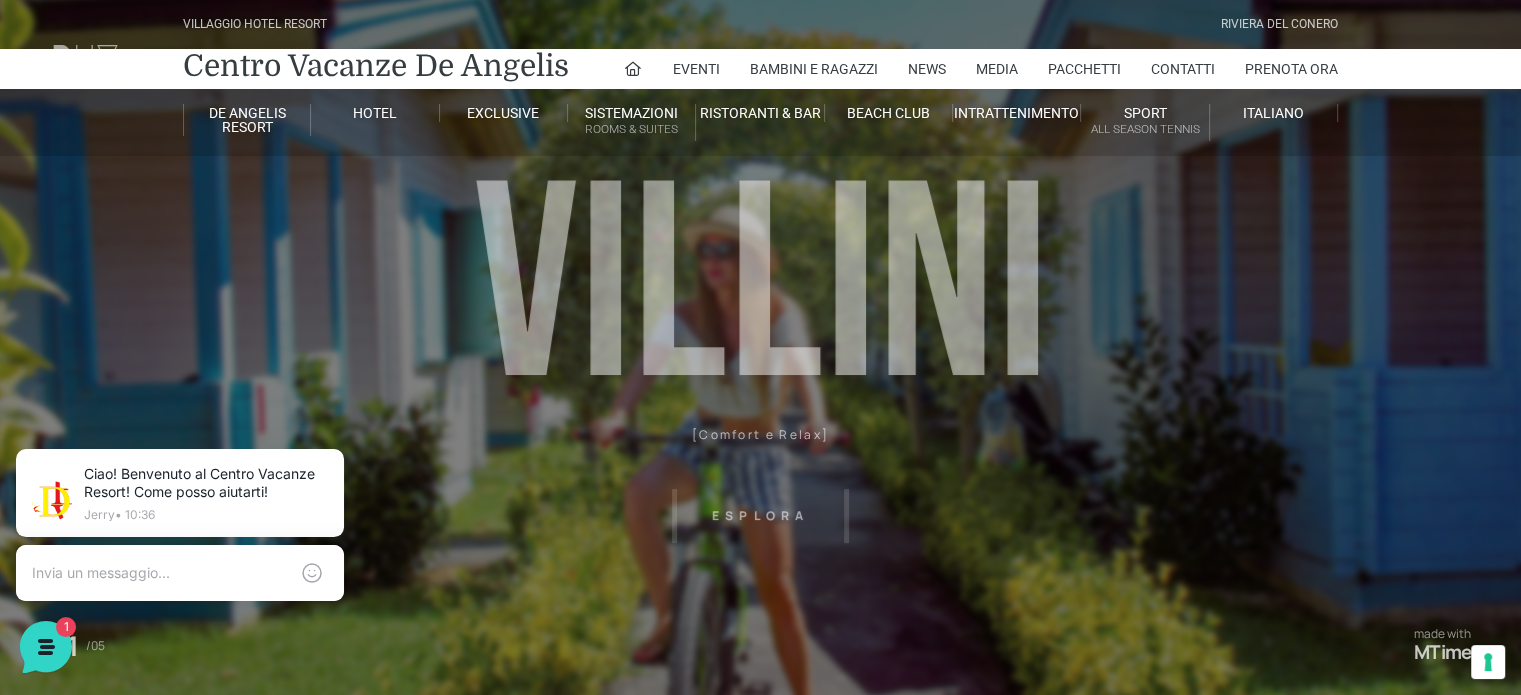 click on "Villaggio Hotel Resort
Riviera Del Conero
Centro Vacanze De Angelis
Eventi
Miss Italia
Cerimonie
Team building
Bambini e Ragazzi
Holly Beach Club
Holly Teeny Club
Holly Young Club
Piscine
Iscrizioni Holly Club
News
Media
Pacchetti
Contatti
Prenota Ora
De Angelis Resort
Parco Piscine
Oasi Naturale
Cappellina
Sala Convegni
Le Marche
Store
Concierge
Colonnina Ricarica
Mappa del Villaggio
Hotel
Suite Prestige
Camera Prestige
Camera Suite H
Sala Meeting
Exclusive
Villa Luxury
Dimora Padronale
Villa 601 Alpine
Villa Classic
Bilocale Garden Gold
Sistemazioni Rooms & Suites
Villa Trilocale Deluxe Numana
Villa Trilocale Deluxe Private Garden
Villa Bilocale Deluxe
Appartamento Trilocale Garden" at bounding box center [760, 450] 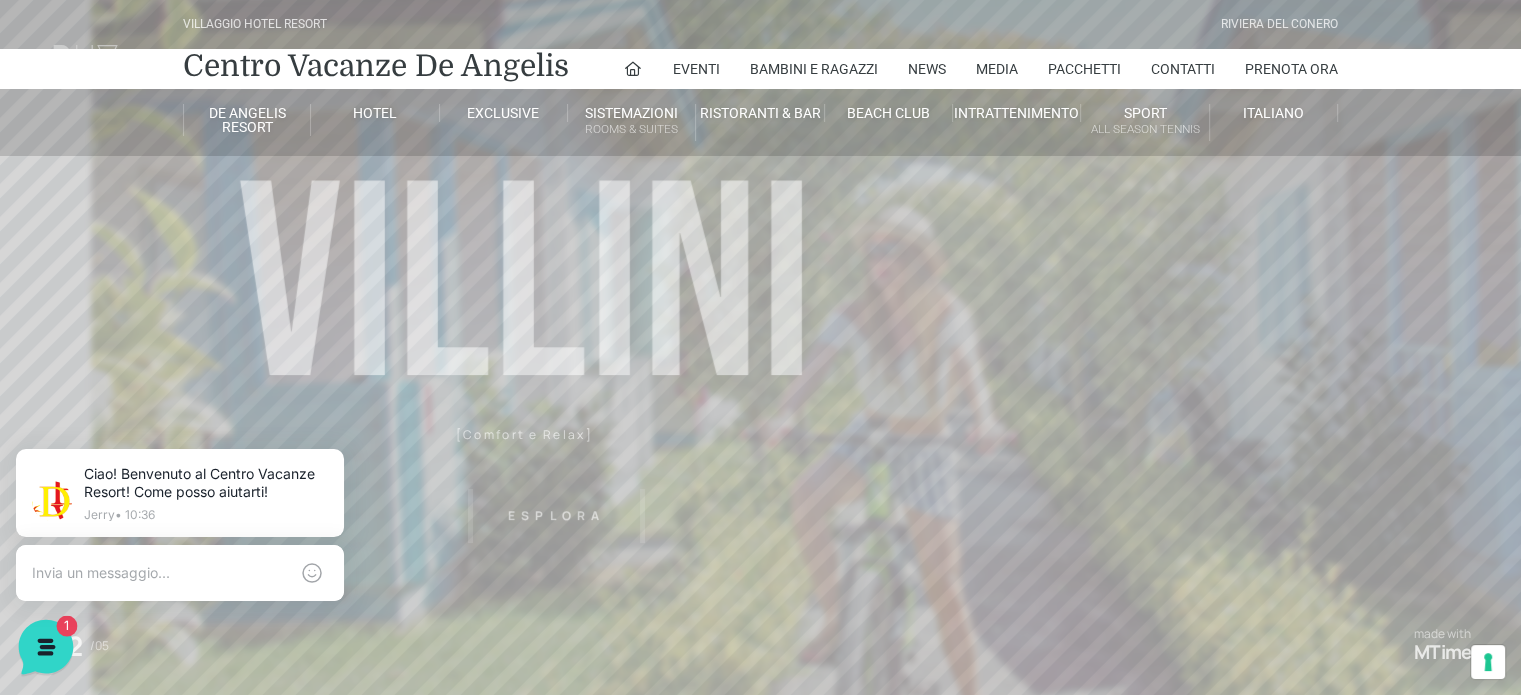 click 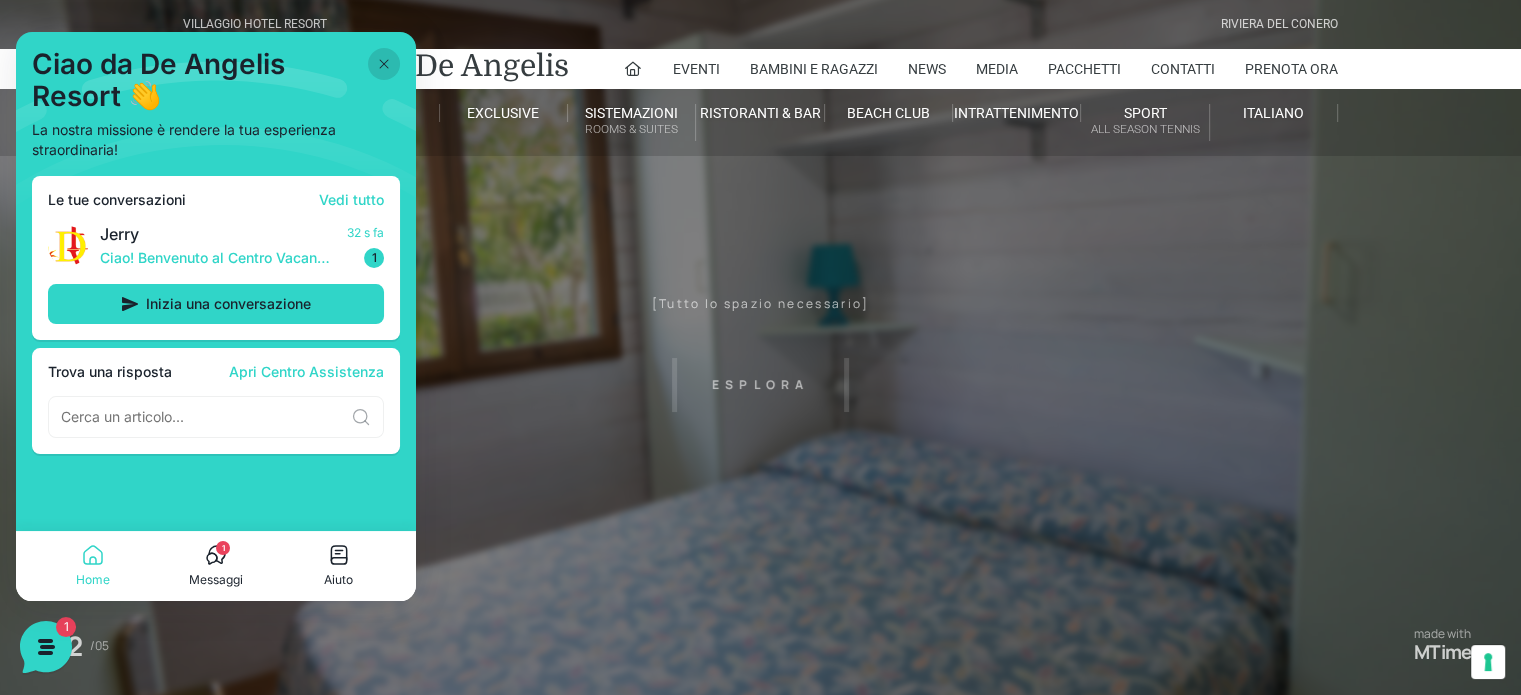click 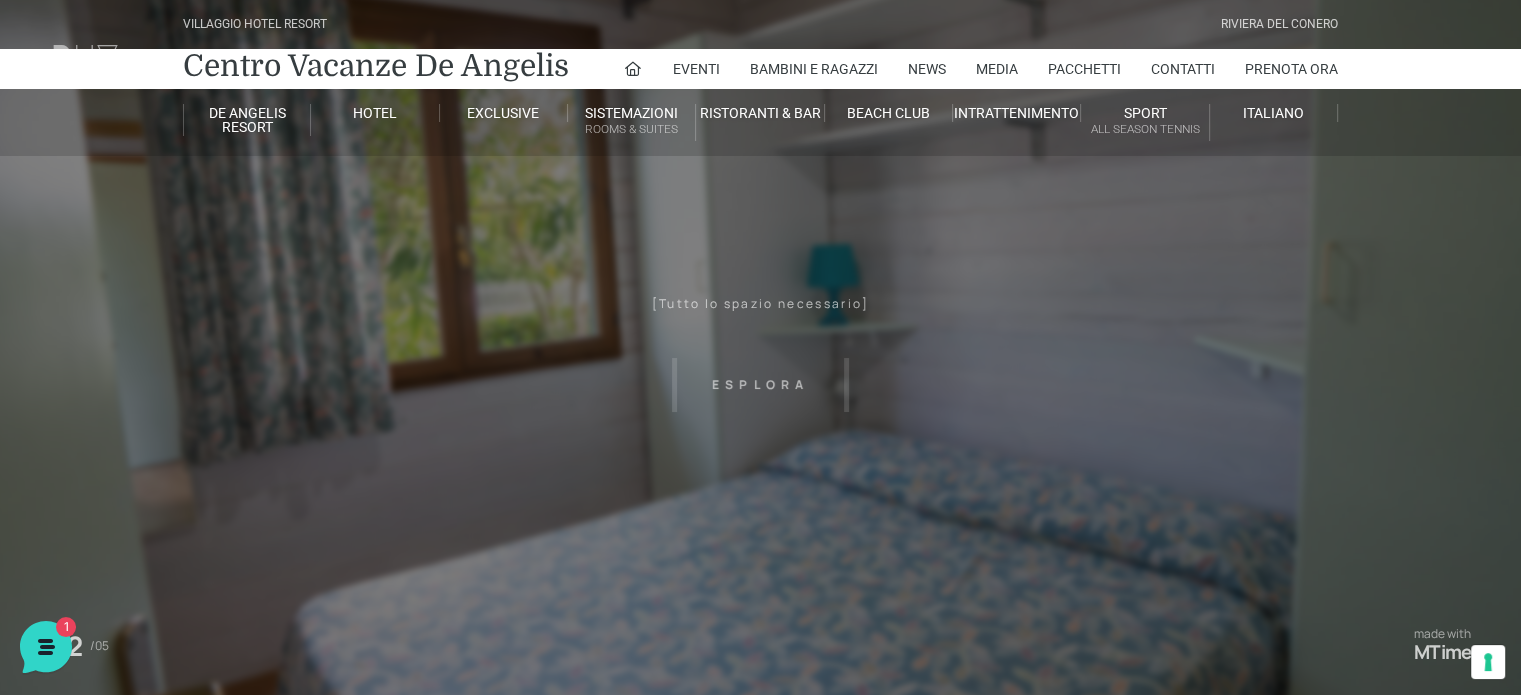 click on "Villaggio Hotel Resort
Riviera Del Conero
Centro Vacanze De Angelis
Eventi
Miss Italia
Cerimonie
Team building
Bambini e Ragazzi
Holly Beach Club
Holly Teeny Club
Holly Young Club
Piscine
Iscrizioni Holly Club
News
Media
Pacchetti
Contatti
Prenota Ora
De Angelis Resort
Parco Piscine
Oasi Naturale
Cappellina
Sala Convegni
Le Marche
Store
Concierge
Colonnina Ricarica
Mappa del Villaggio
Hotel
Suite Prestige
Camera Prestige
Camera Suite H
Sala Meeting
Exclusive
Villa Luxury
Dimora Padronale
Villa 601 Alpine
Villa Classic
Bilocale Garden Gold
Sistemazioni Rooms & Suites
Villa Trilocale Deluxe Numana
Villa Trilocale Deluxe Private Garden
Villa Bilocale Deluxe
Appartamento Trilocale Garden" at bounding box center [760, 450] 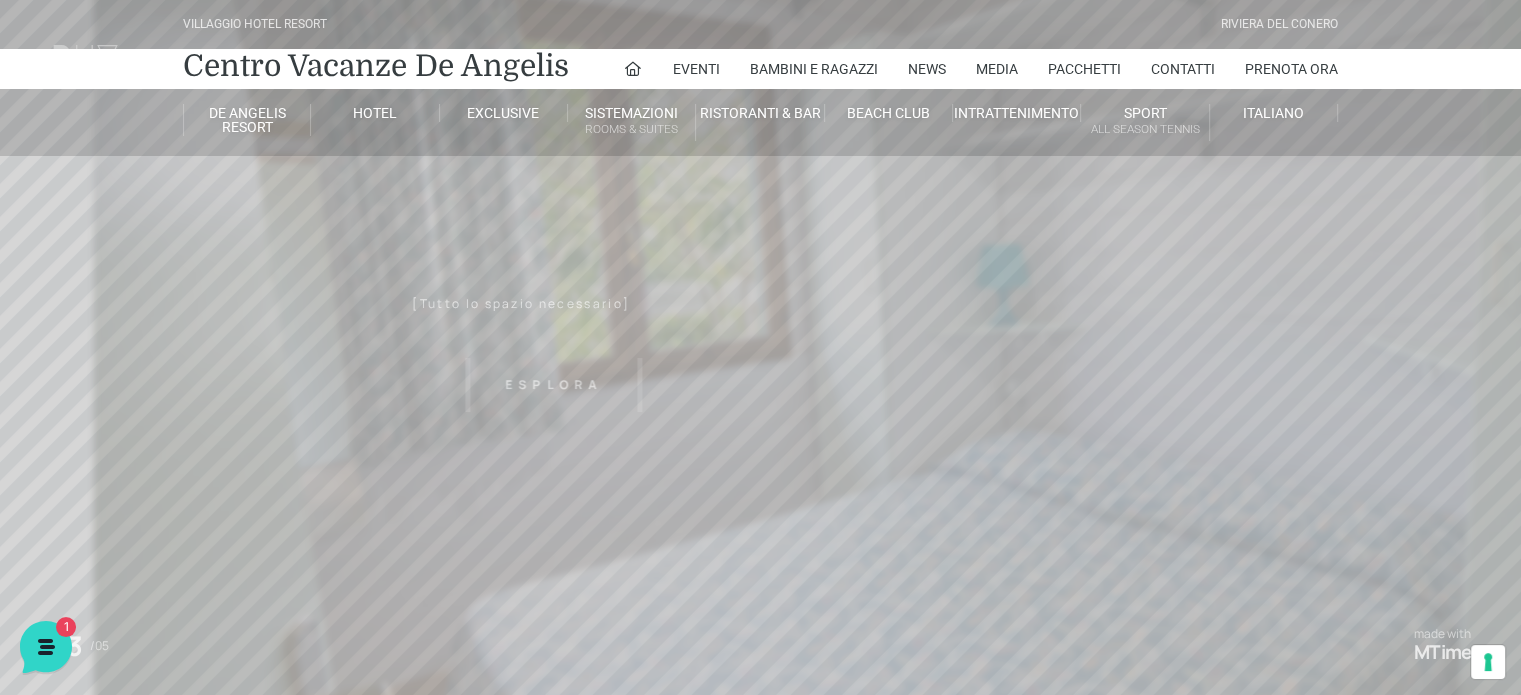 click on "Villaggio Hotel Resort
Riviera Del Conero
Centro Vacanze De Angelis
Eventi
Miss Italia
Cerimonie
Team building
Bambini e Ragazzi
Holly Beach Club
Holly Teeny Club
Holly Young Club
Piscine
Iscrizioni Holly Club
News
Media
Pacchetti
Contatti
Prenota Ora
De Angelis Resort
Parco Piscine
Oasi Naturale
Cappellina
Sala Convegni
Le Marche
Store
Concierge
Colonnina Ricarica
Mappa del Villaggio
Hotel
Suite Prestige
Camera Prestige
Camera Suite H
Sala Meeting
Exclusive
Villa Luxury
Dimora Padronale
Villa 601 Alpine
Villa Classic
Bilocale Garden Gold
Sistemazioni Rooms & Suites
Villa Trilocale Deluxe Numana
Villa Trilocale Deluxe Private Garden
Villa Bilocale Deluxe
Appartamento Trilocale Garden" at bounding box center (760, 450) 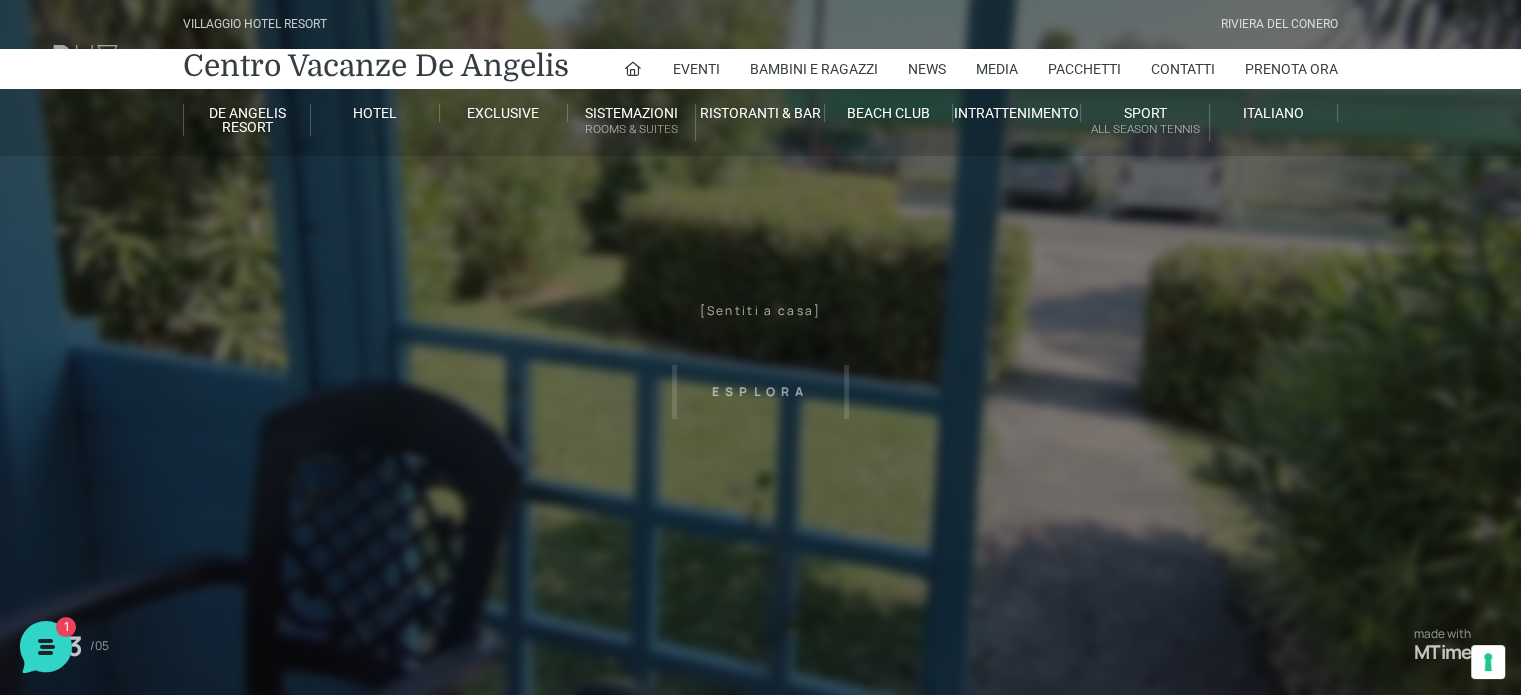 click on "Villaggio Hotel Resort
Riviera Del Conero
Centro Vacanze De Angelis
Eventi
Miss Italia
Cerimonie
Team building
Bambini e Ragazzi
Holly Beach Club
Holly Teeny Club
Holly Young Club
Piscine
Iscrizioni Holly Club
News
Media
Pacchetti
Contatti
Prenota Ora
De Angelis Resort
Parco Piscine
Oasi Naturale
Cappellina
Sala Convegni
Le Marche
Store
Concierge
Colonnina Ricarica
Mappa del Villaggio
Hotel
Suite Prestige
Camera Prestige
Camera Suite H
Sala Meeting
Exclusive
Villa Luxury
Dimora Padronale
Villa 601 Alpine
Villa Classic
Bilocale Garden Gold
Sistemazioni Rooms & Suites
Villa Trilocale Deluxe Numana
Villa Trilocale Deluxe Private Garden
Villa Bilocale Deluxe
Appartamento Trilocale Garden" at bounding box center [760, 450] 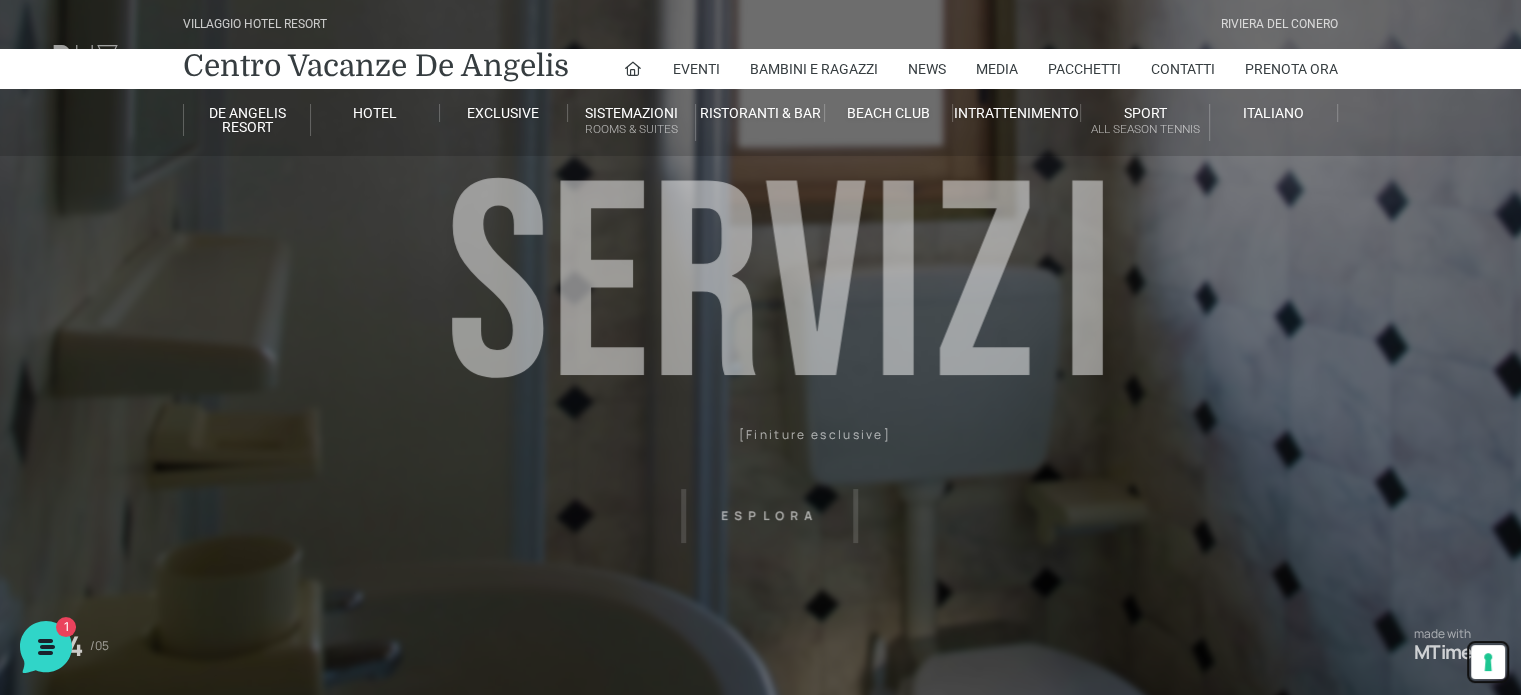 click on "Le tue preferenze relative al consenso per le tecnologie di tracciamento" at bounding box center (1488, 662) 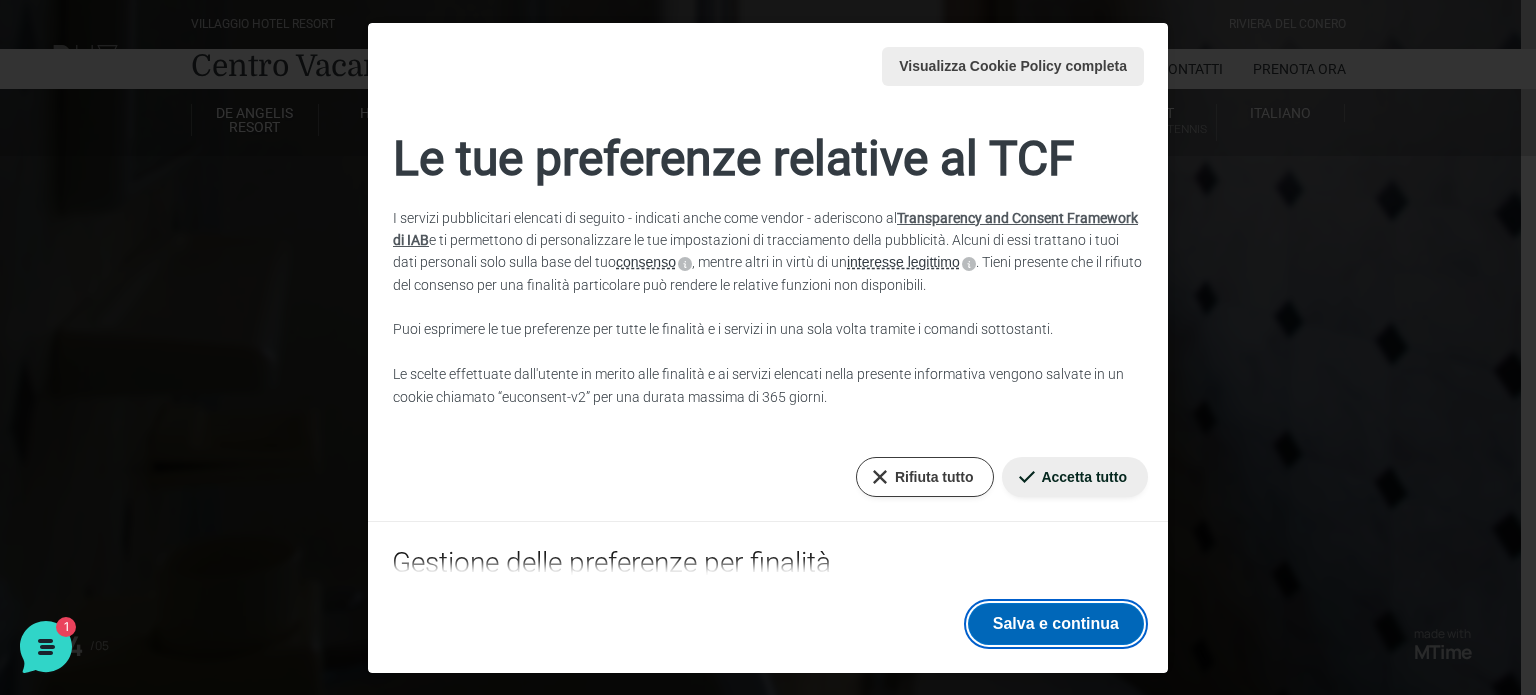 drag, startPoint x: 1042, startPoint y: 617, endPoint x: 905, endPoint y: 475, distance: 197.31447 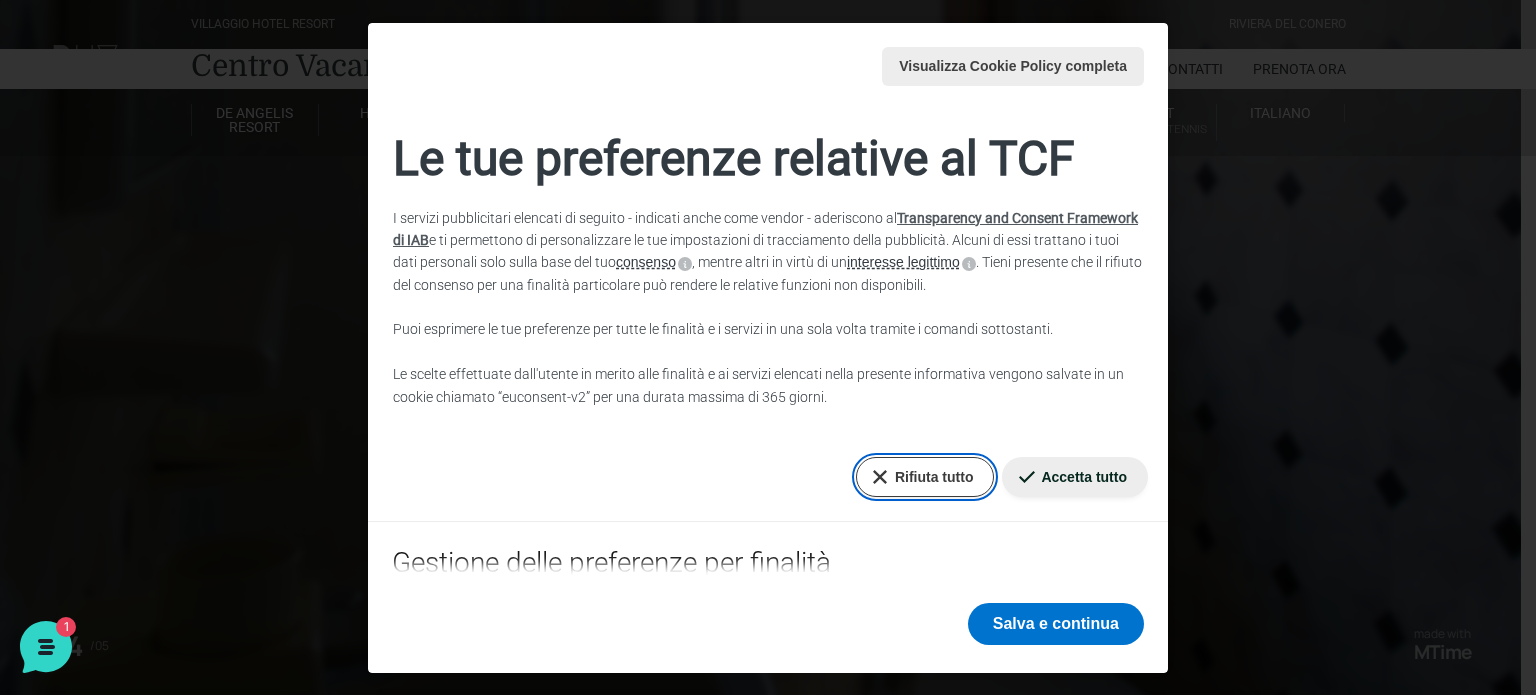 click on "Rifiuta tutto" at bounding box center (925, 477) 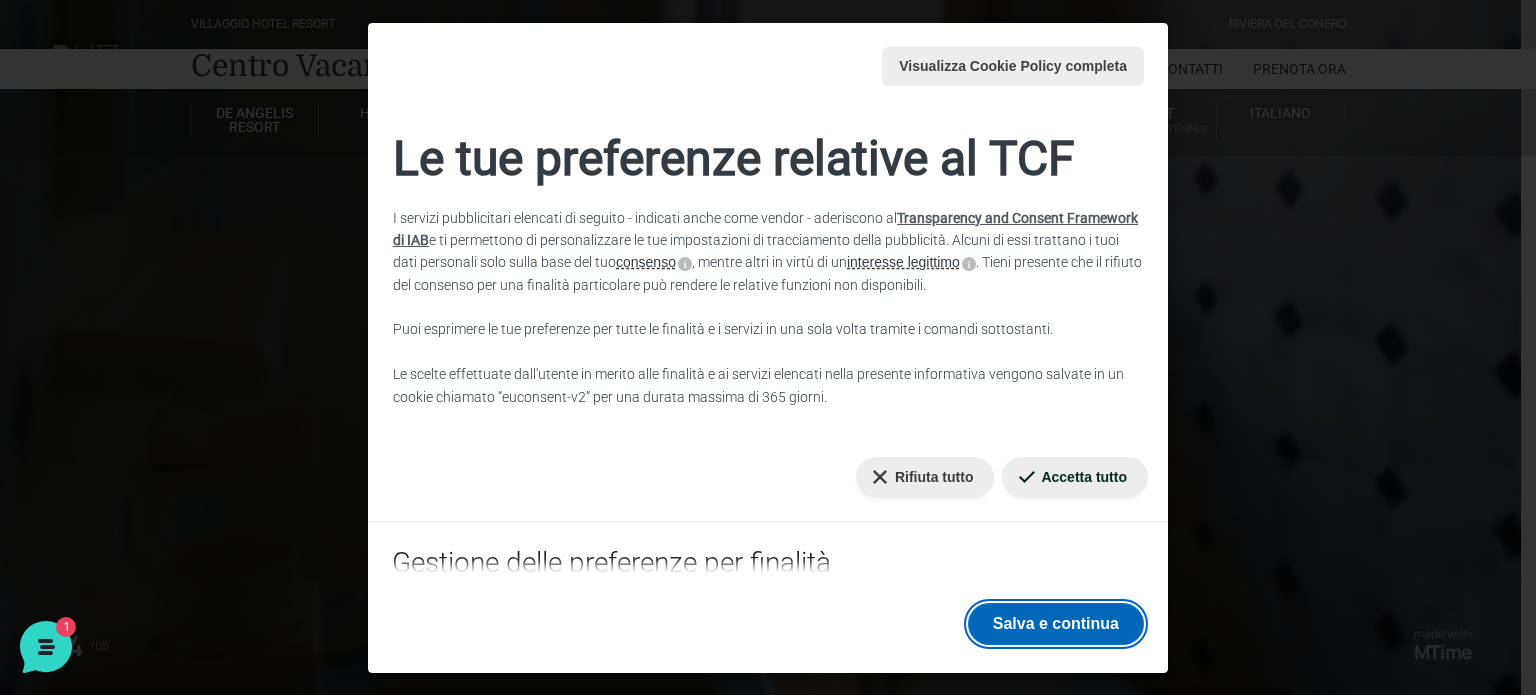 click on "Salva e continua" at bounding box center [1056, 624] 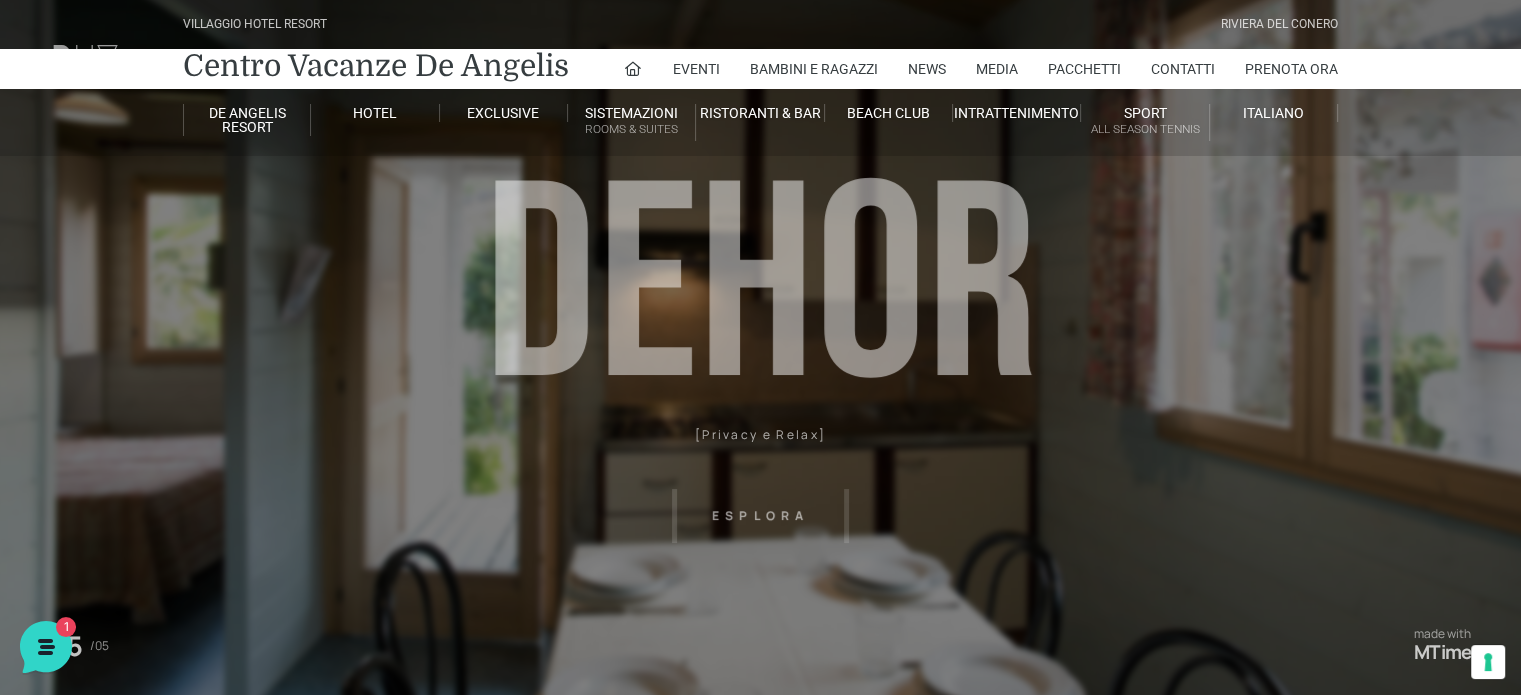 click on "Villaggio Hotel Resort
Riviera Del Conero
Centro Vacanze De Angelis
Eventi
Miss Italia
Cerimonie
Team building
Bambini e Ragazzi
Holly Beach Club
Holly Teeny Club
Holly Young Club
Piscine
Iscrizioni Holly Club
News
Media
Pacchetti
Contatti
Prenota Ora
De Angelis Resort
Parco Piscine
Oasi Naturale
Cappellina
Sala Convegni
Le Marche
Store
Concierge
Colonnina Ricarica
Mappa del Villaggio
Hotel
Suite Prestige
Camera Prestige
Camera Suite H
Sala Meeting
Exclusive
Villa Luxury
Dimora Padronale
Villa 601 Alpine
Villa Classic
Bilocale Garden Gold
Sistemazioni Rooms & Suites
Villa Trilocale Deluxe Numana
Villa Trilocale Deluxe Private Garden
Villa Bilocale Deluxe
Appartamento Trilocale Garden" at bounding box center [760, 450] 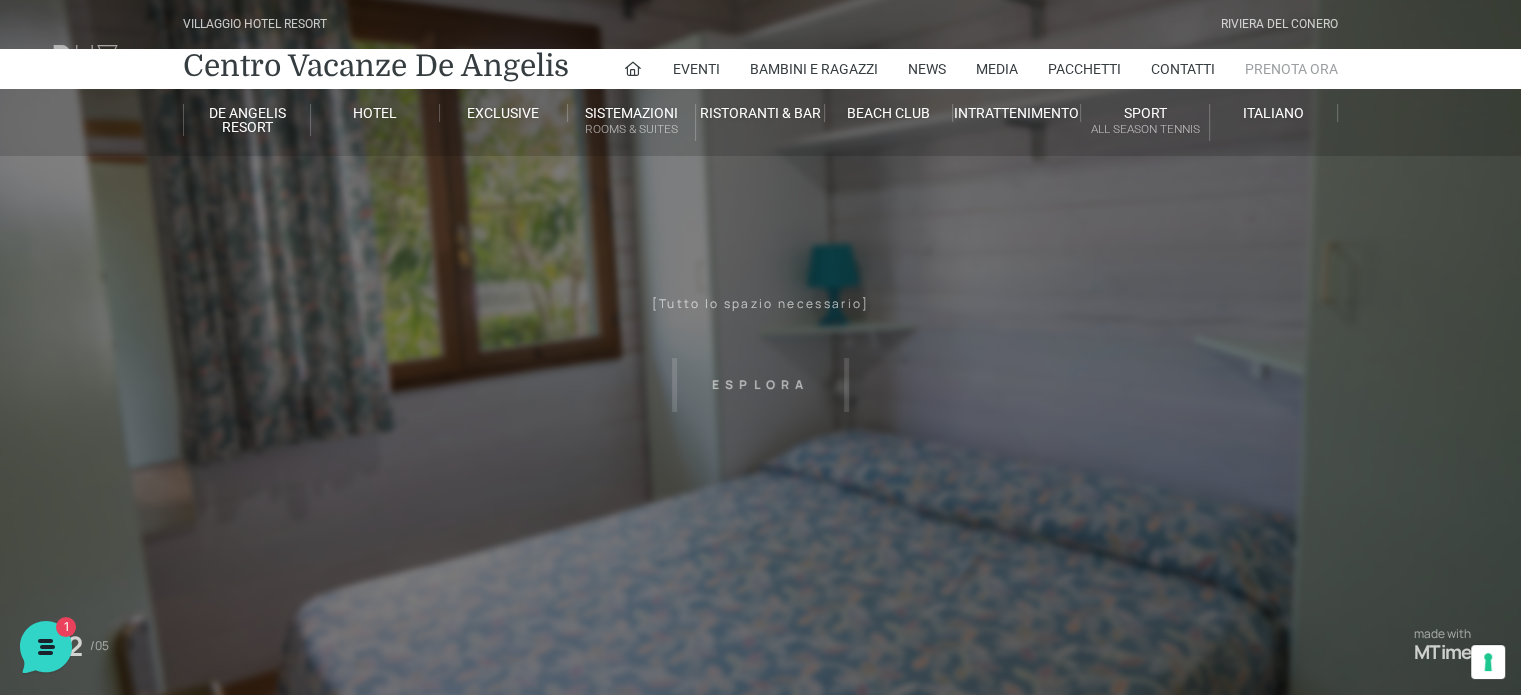 click on "Prenota Ora" at bounding box center [1291, 69] 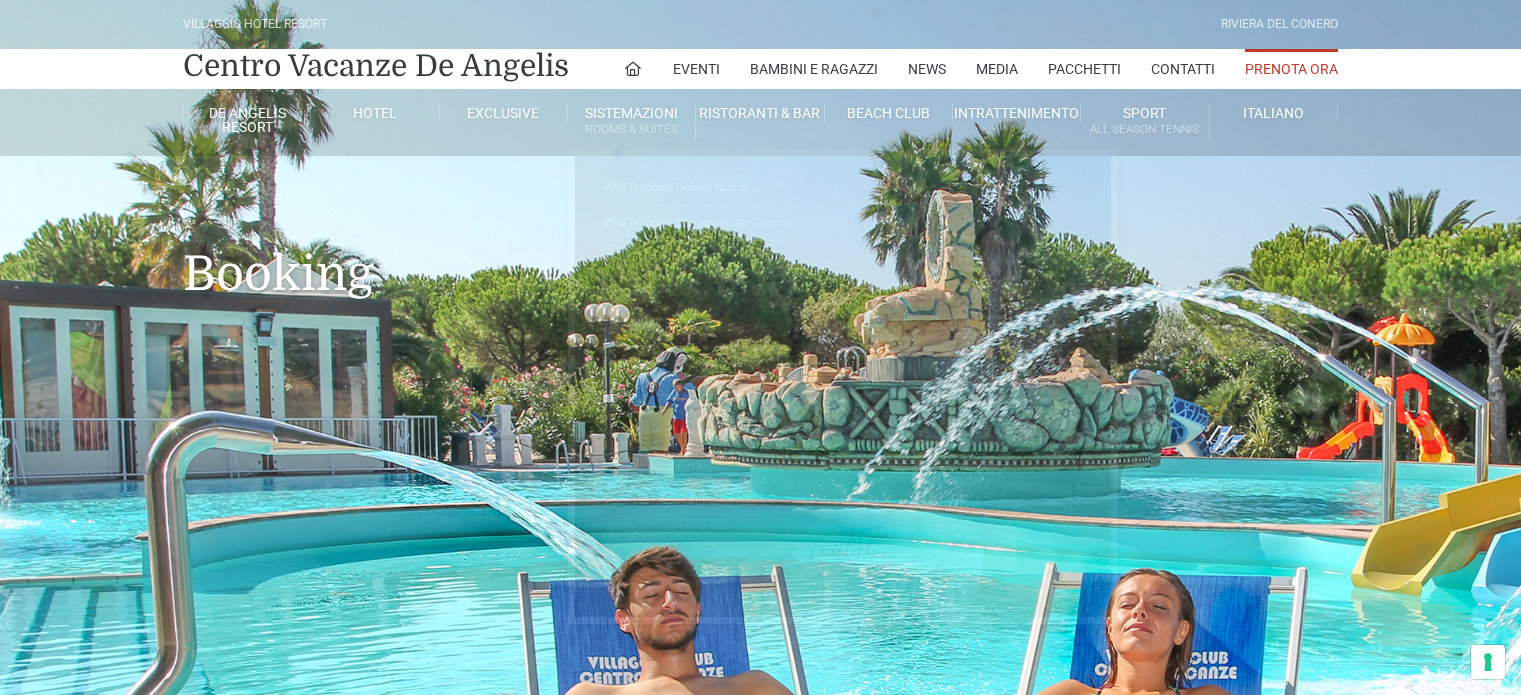 scroll, scrollTop: 0, scrollLeft: 0, axis: both 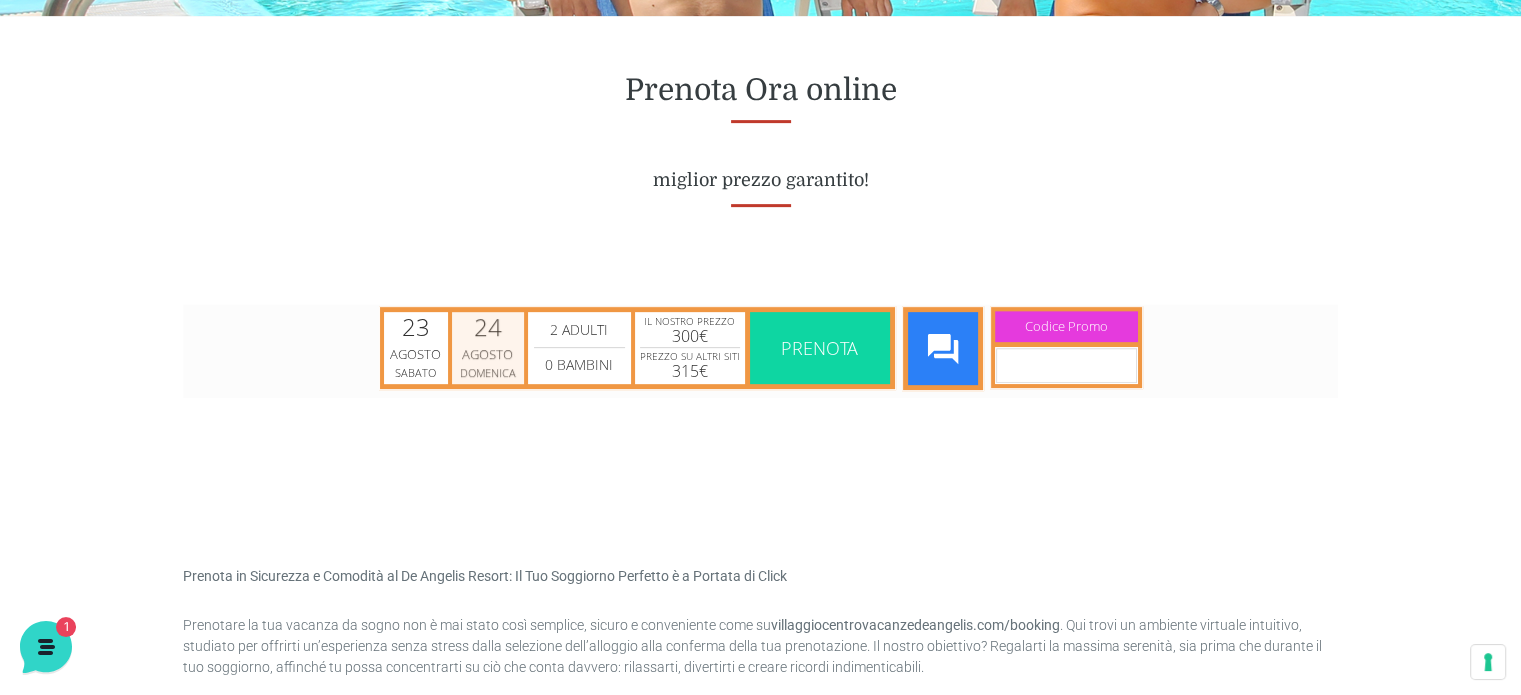 click on "24" at bounding box center [488, 326] 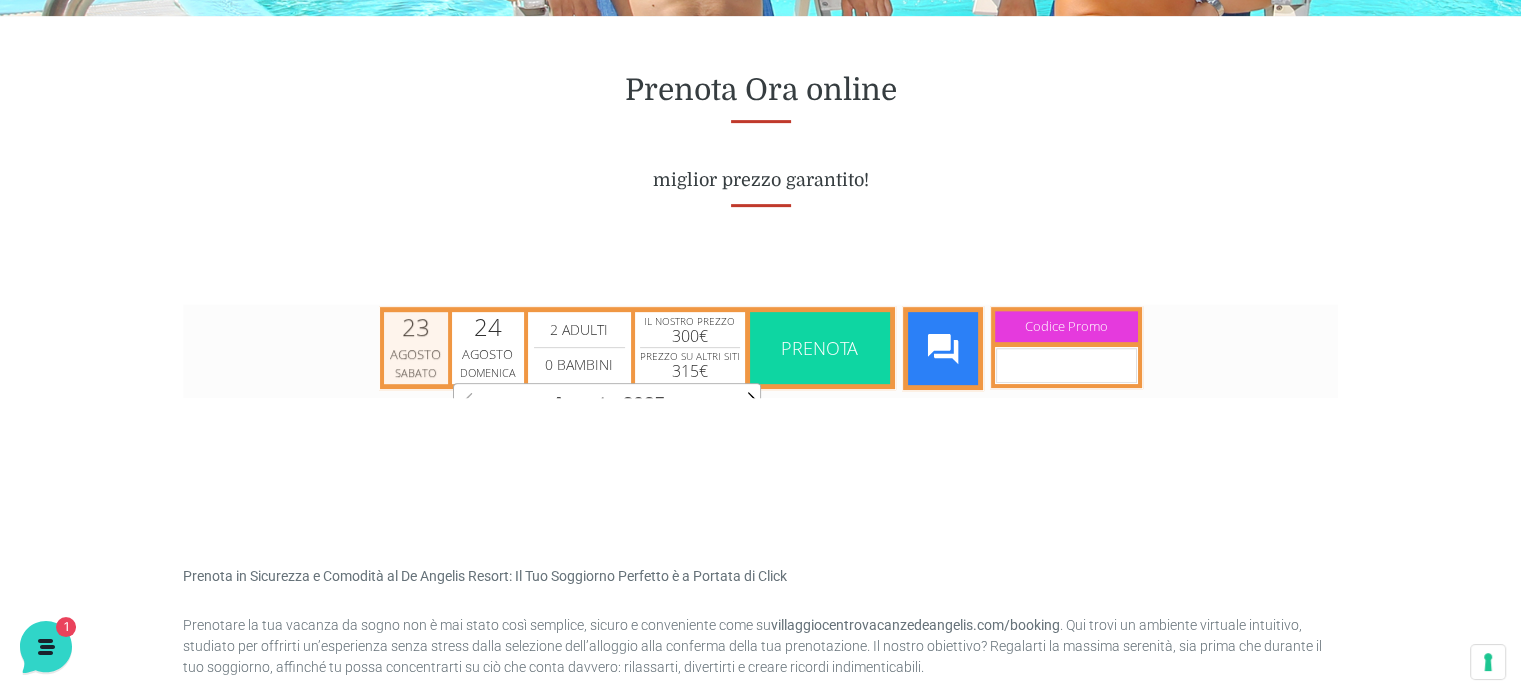 scroll, scrollTop: 0, scrollLeft: 0, axis: both 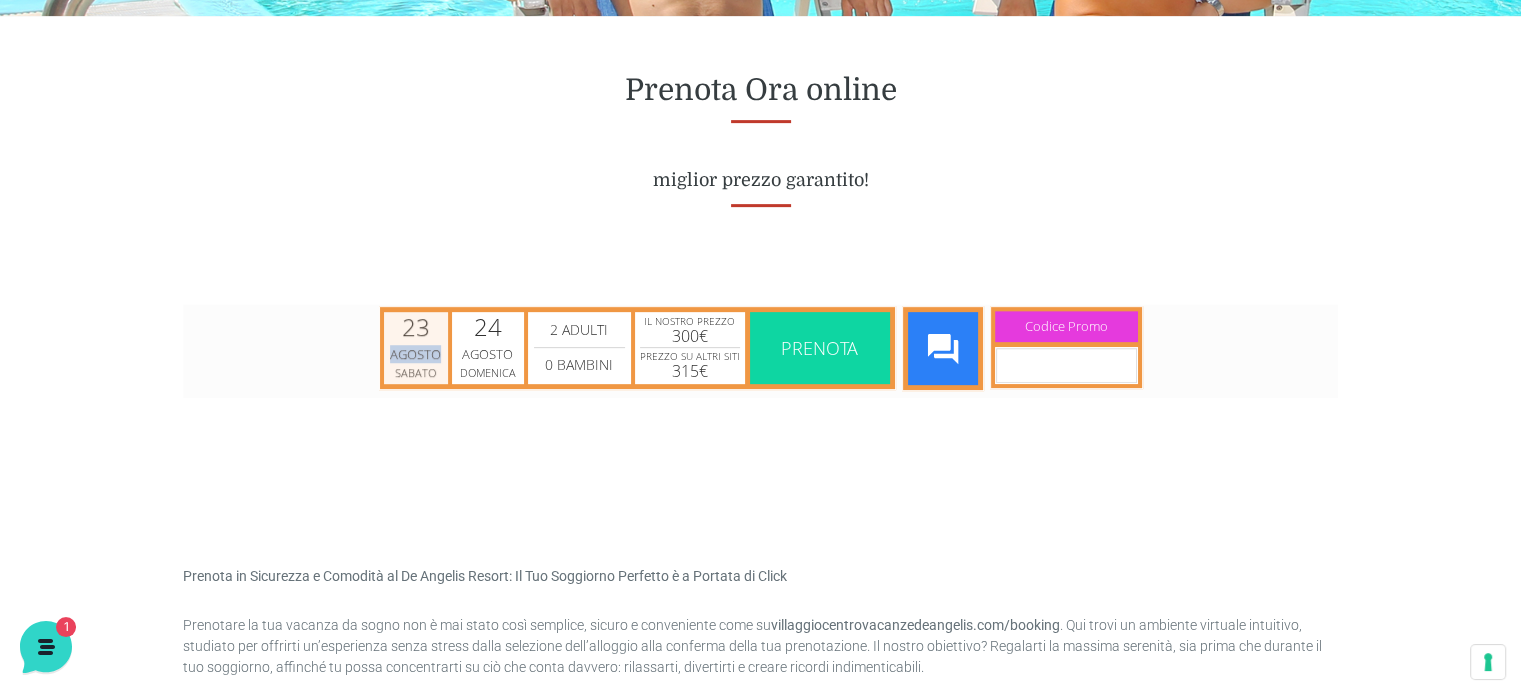 click on "23
Agosto
Sabato" at bounding box center [416, 346] 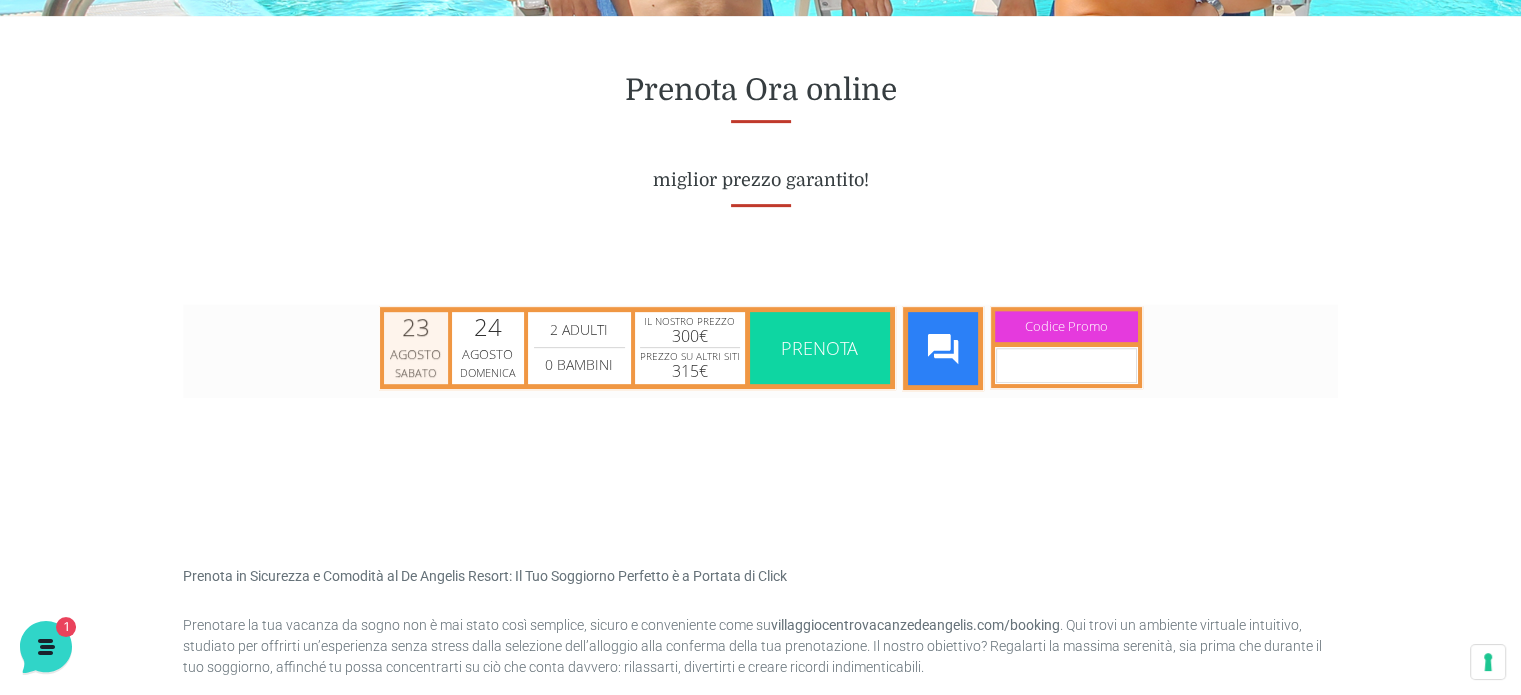 scroll, scrollTop: 0, scrollLeft: 8, axis: horizontal 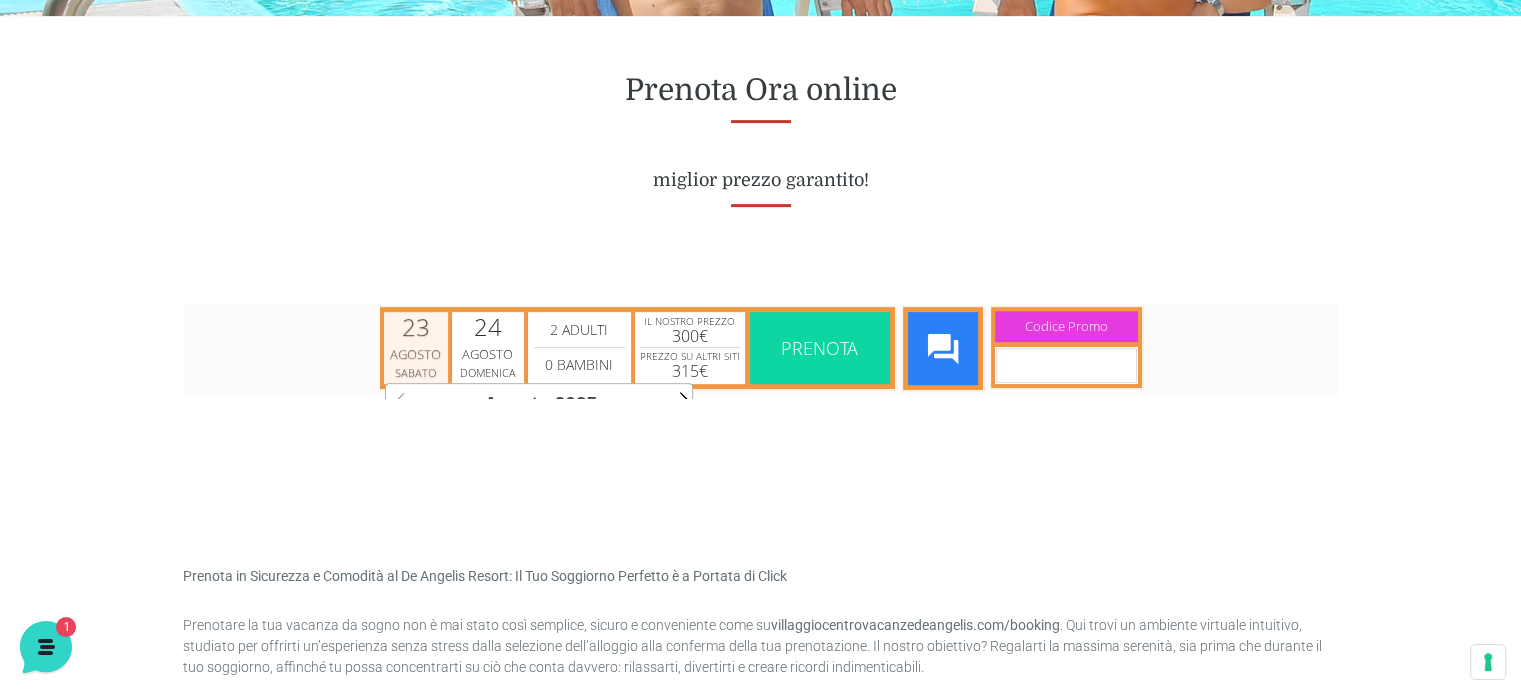 click on "23" at bounding box center [416, 326] 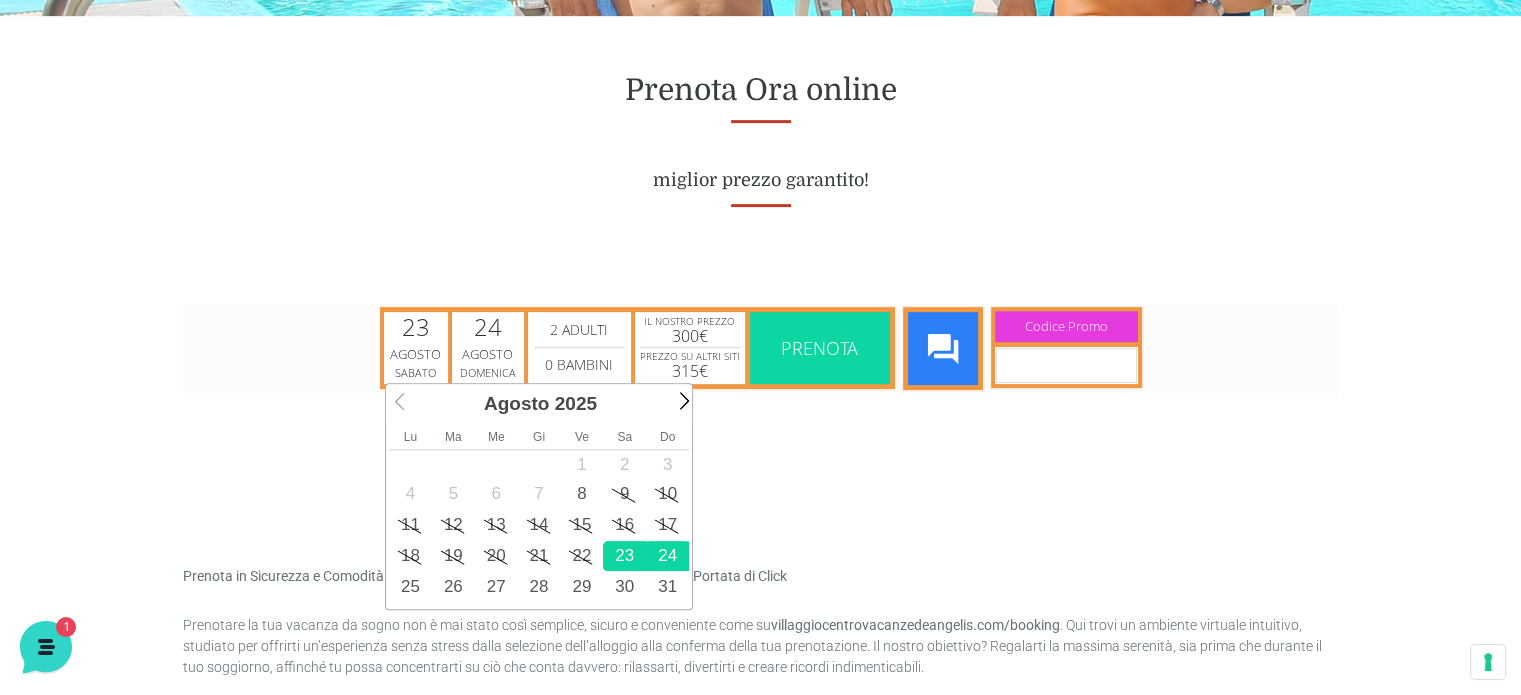 click on "24" at bounding box center (667, 555) 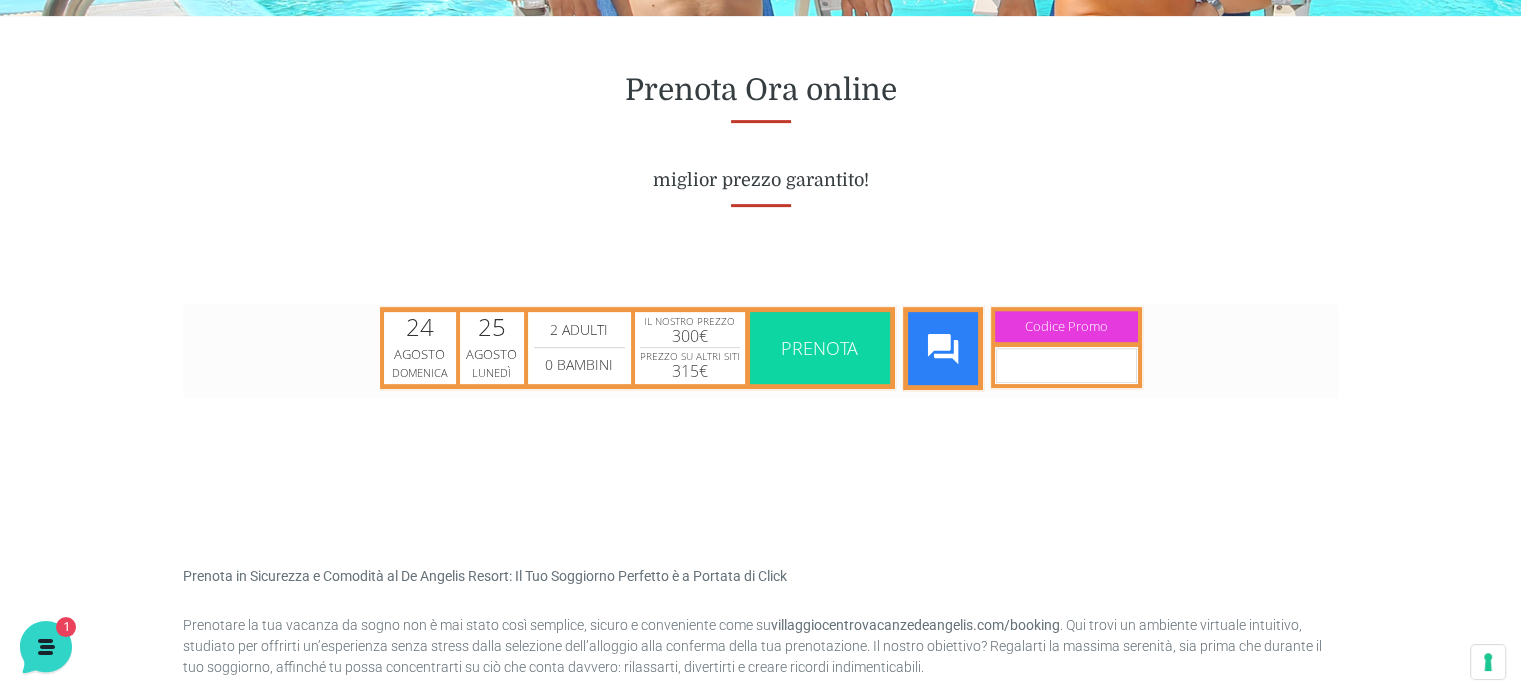 scroll, scrollTop: 0, scrollLeft: 0, axis: both 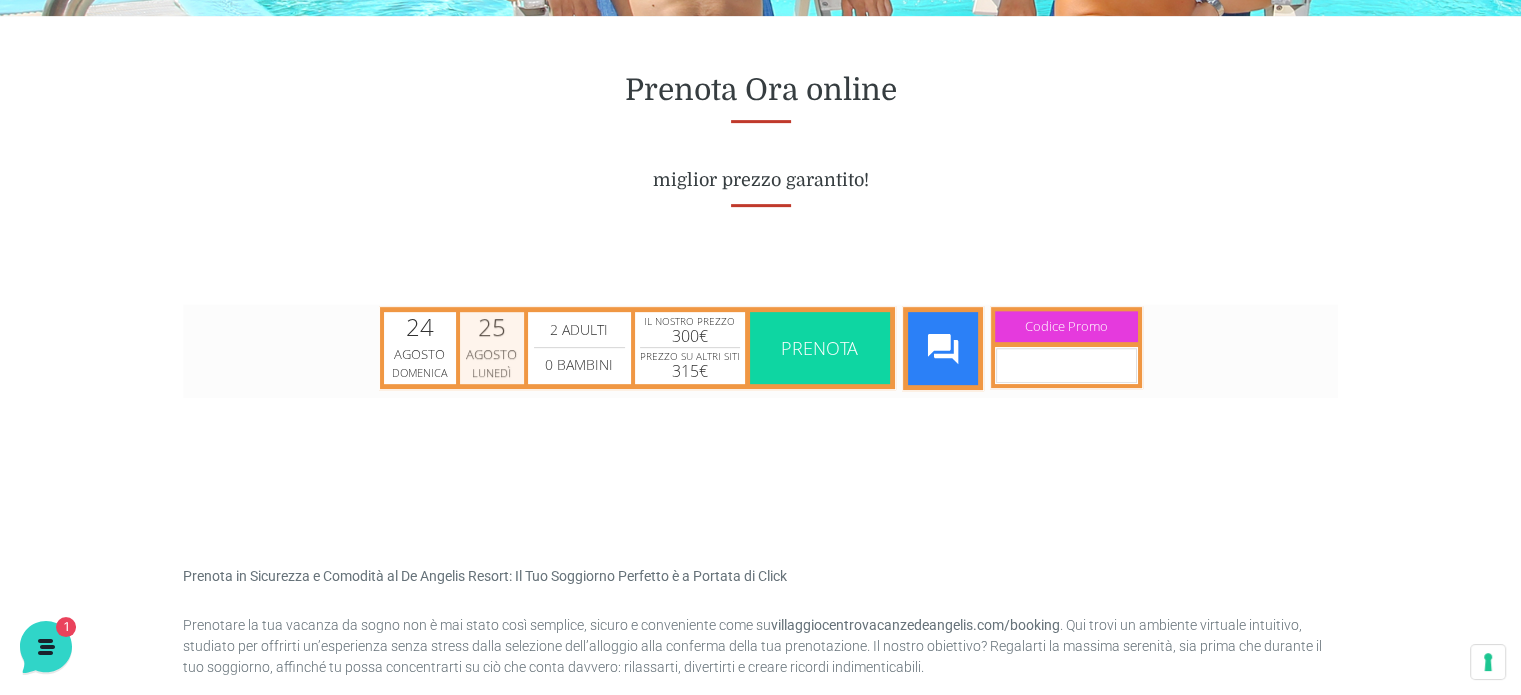 click on "Agosto" at bounding box center [492, 354] 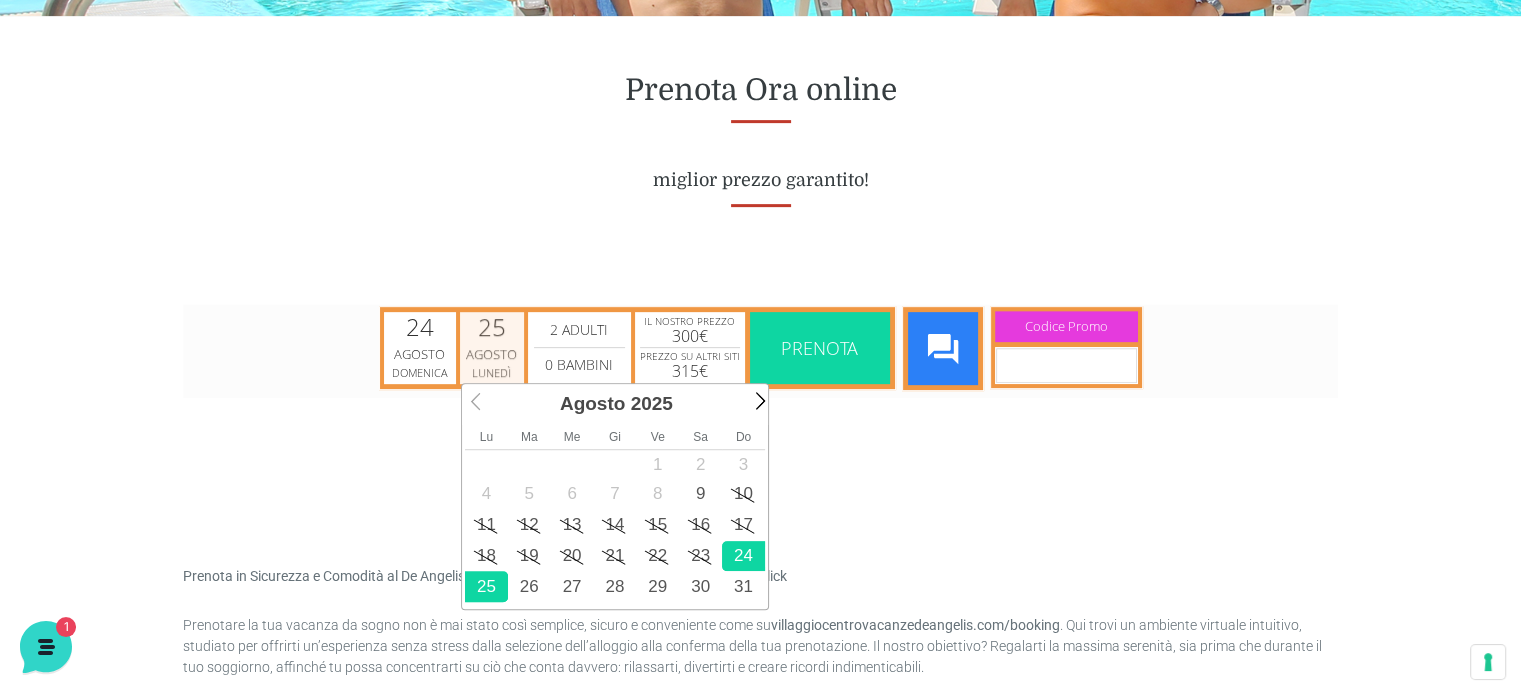scroll, scrollTop: 0, scrollLeft: 8, axis: horizontal 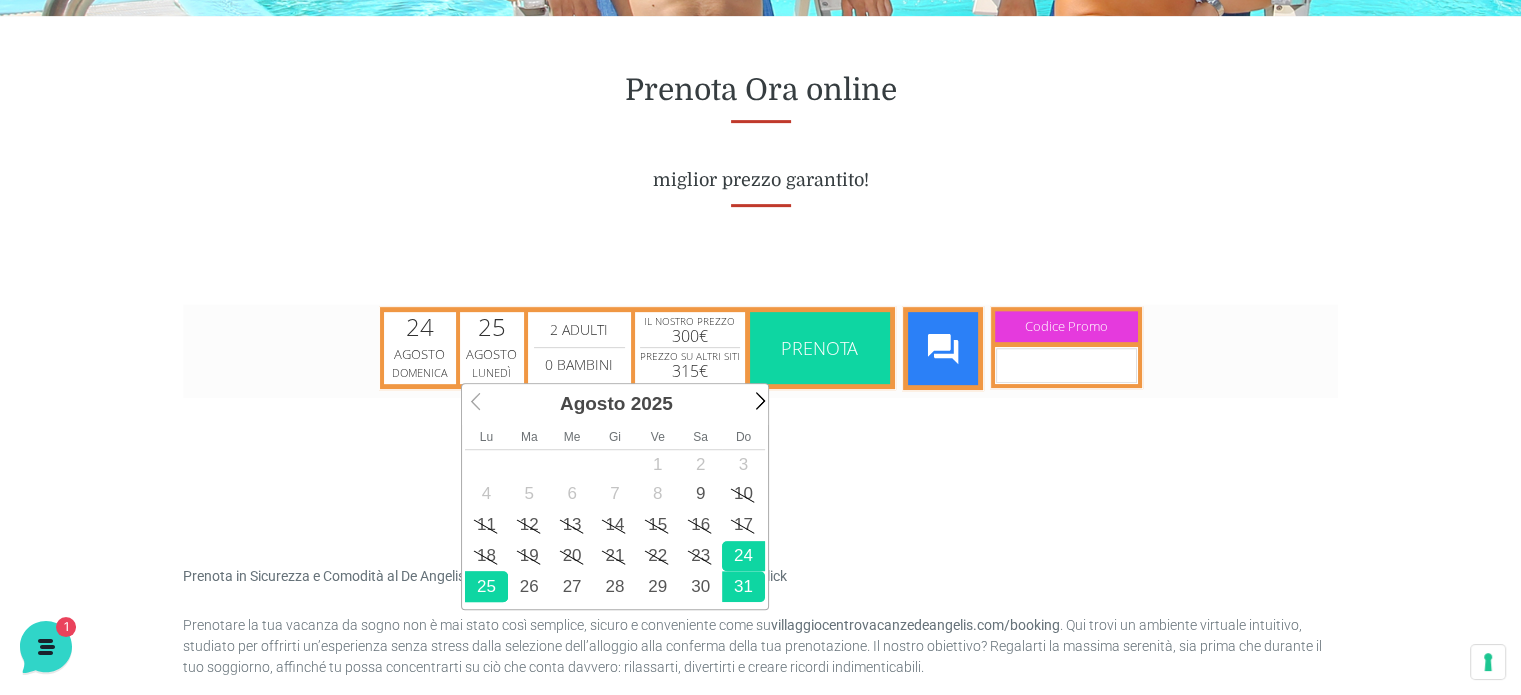 click on "31" at bounding box center [743, 585] 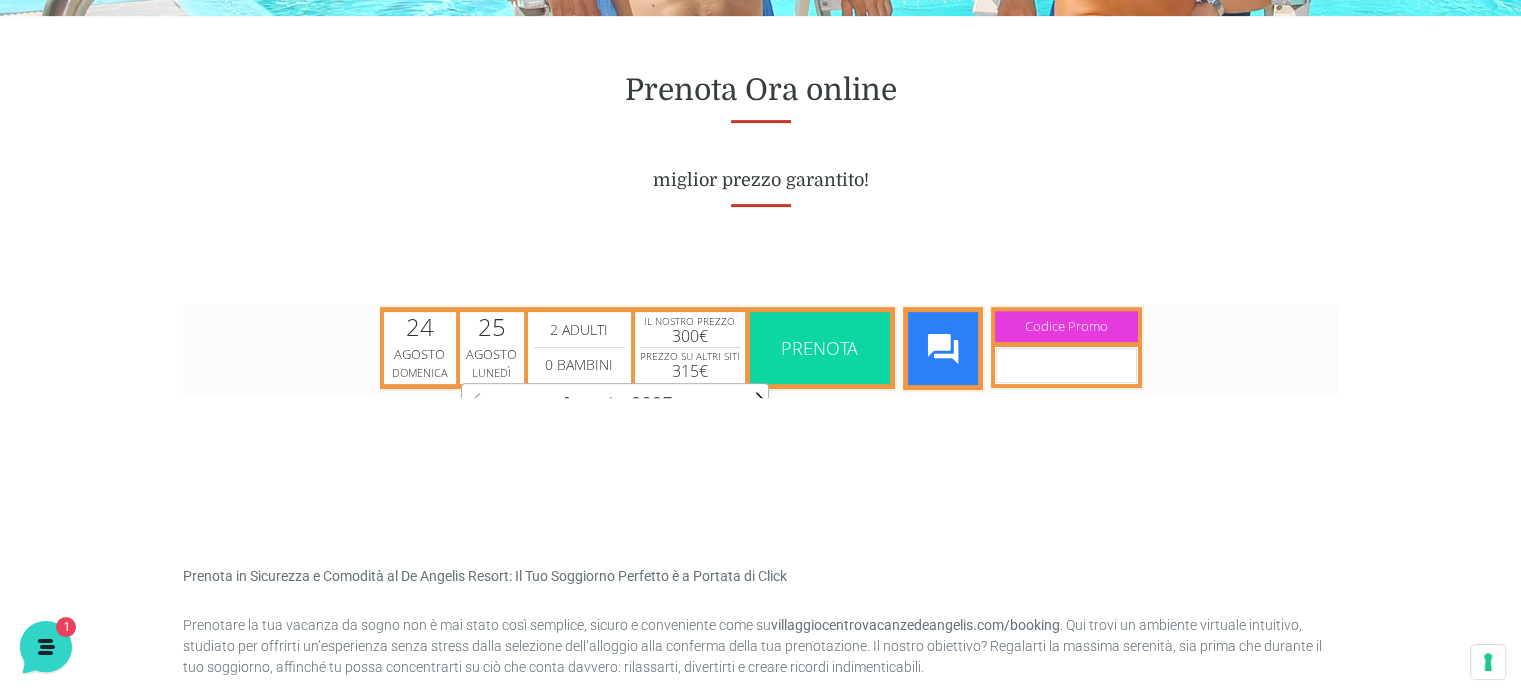scroll, scrollTop: 0, scrollLeft: 0, axis: both 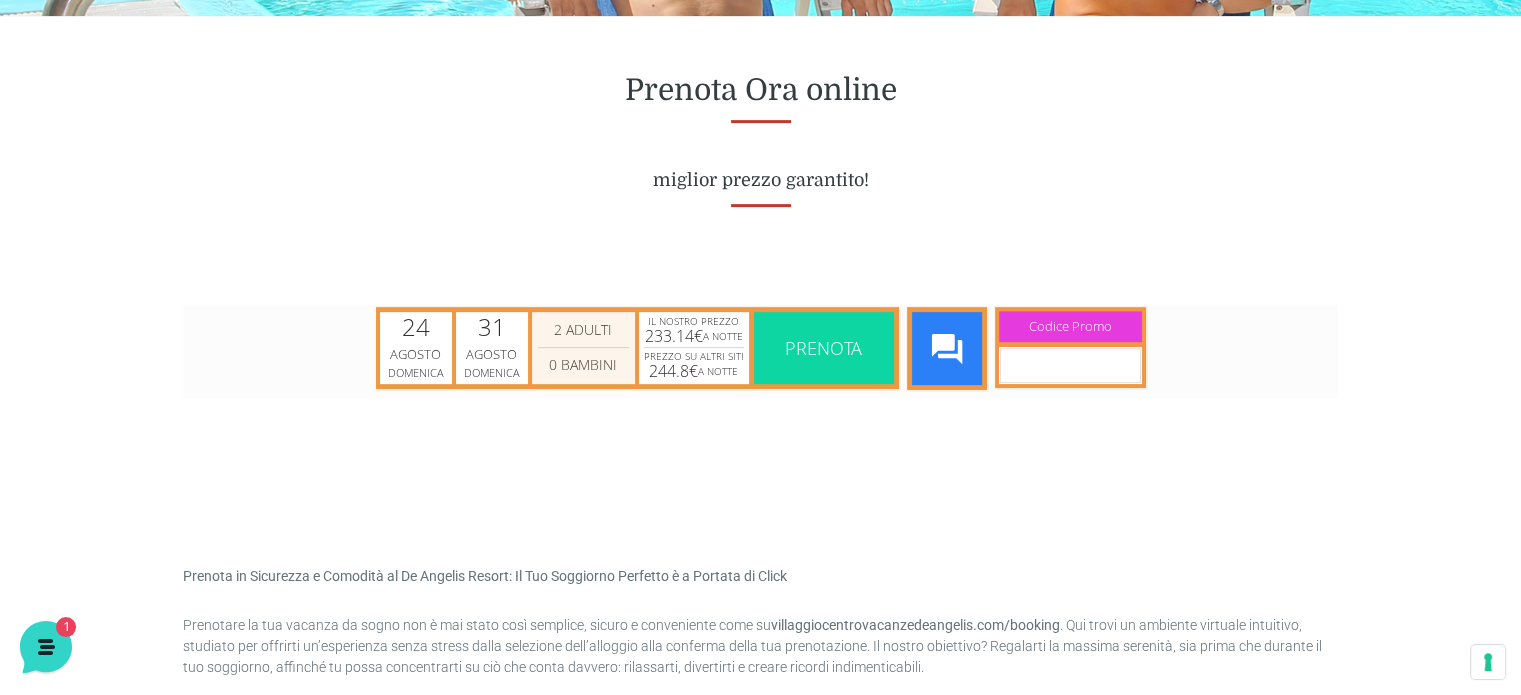 click on "0 Bambini 1 Bambini 2 Bambini 3 Bambini 4 Bambini 5 Bambini 6 Bambini 7 Bambini 8 Bambini 9 Bambini 10 Bambini 11 Bambini 12 Bambini 13 Bambini 14 Bambini 15 Bambini" at bounding box center [583, 364] 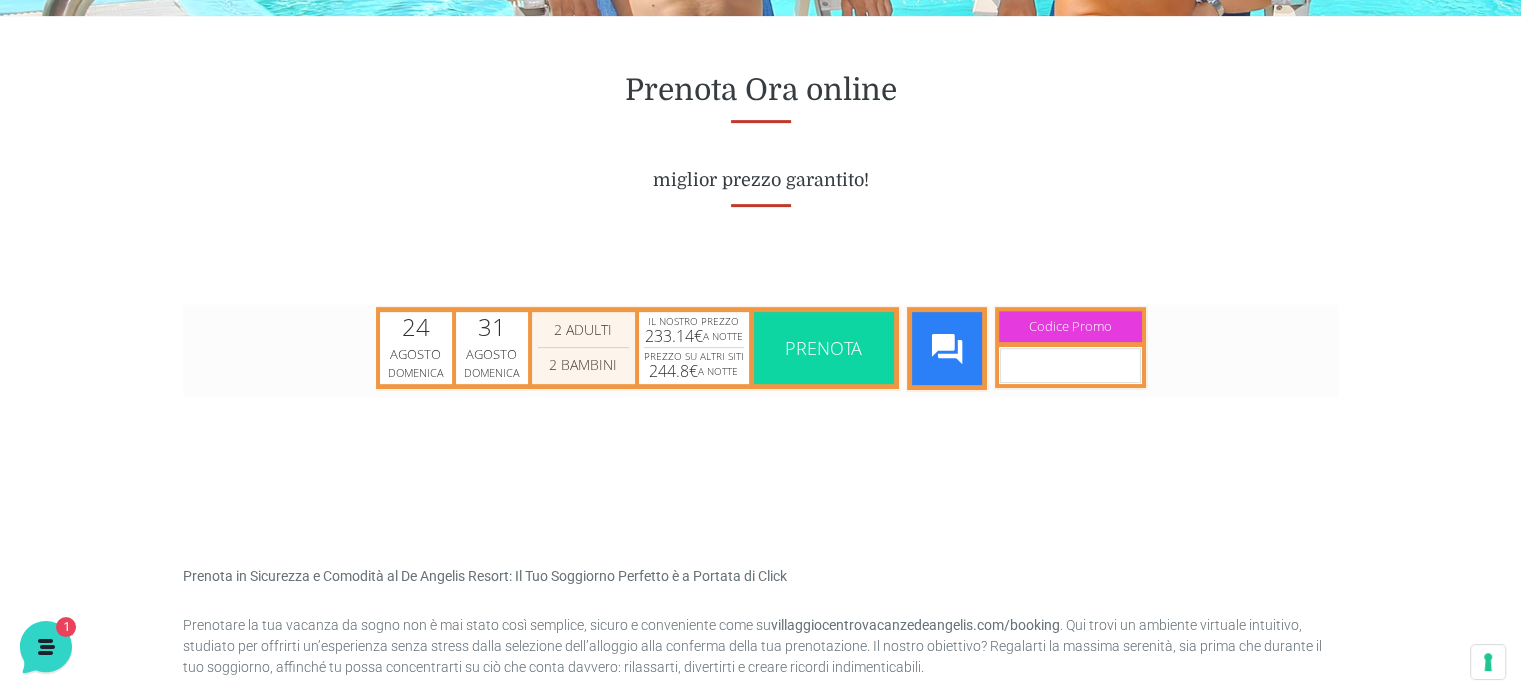 click on "0 Bambini 1 Bambini 2 Bambini 3 Bambini 4 Bambini 5 Bambini 6 Bambini 7 Bambini 8 Bambini 9 Bambini 10 Bambini 11 Bambini 12 Bambini 13 Bambini 14 Bambini 15 Bambini" at bounding box center [583, 364] 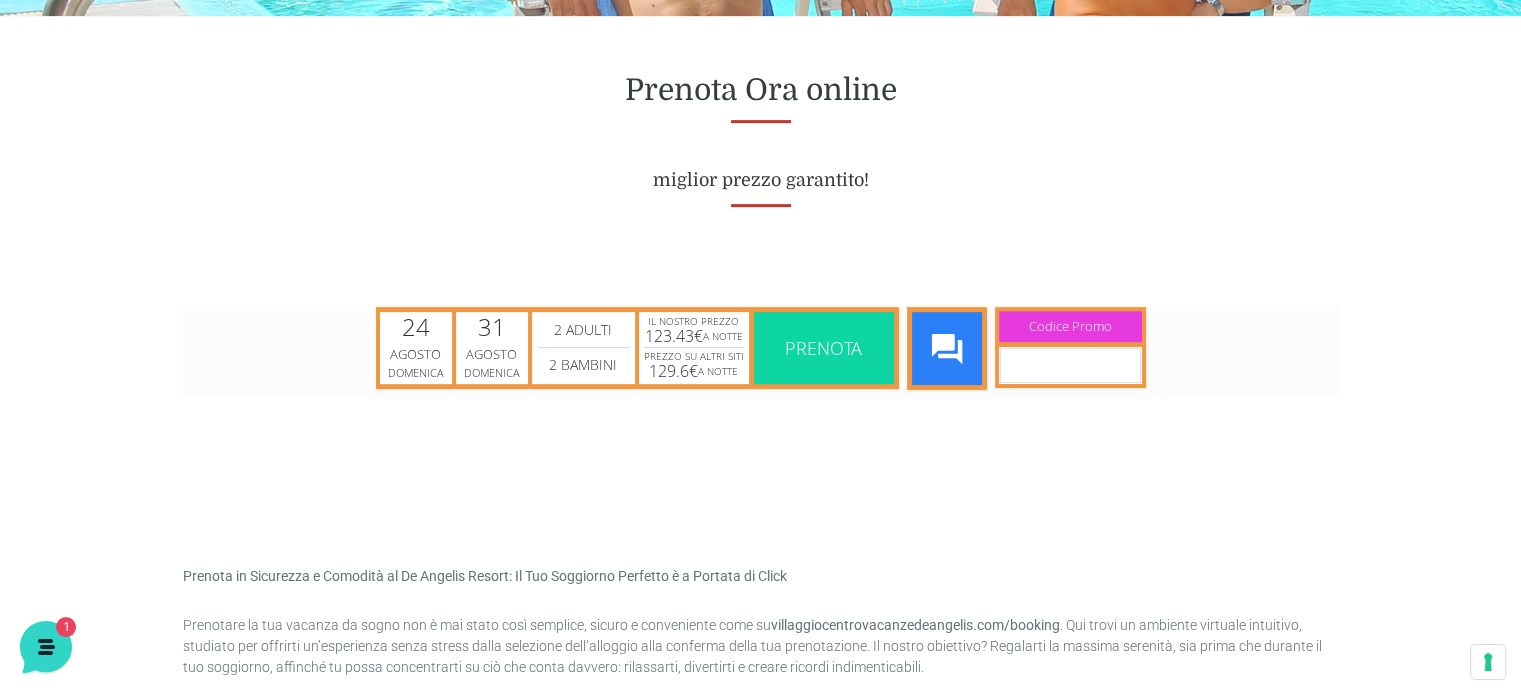 click on "Prenota" at bounding box center [824, 347] 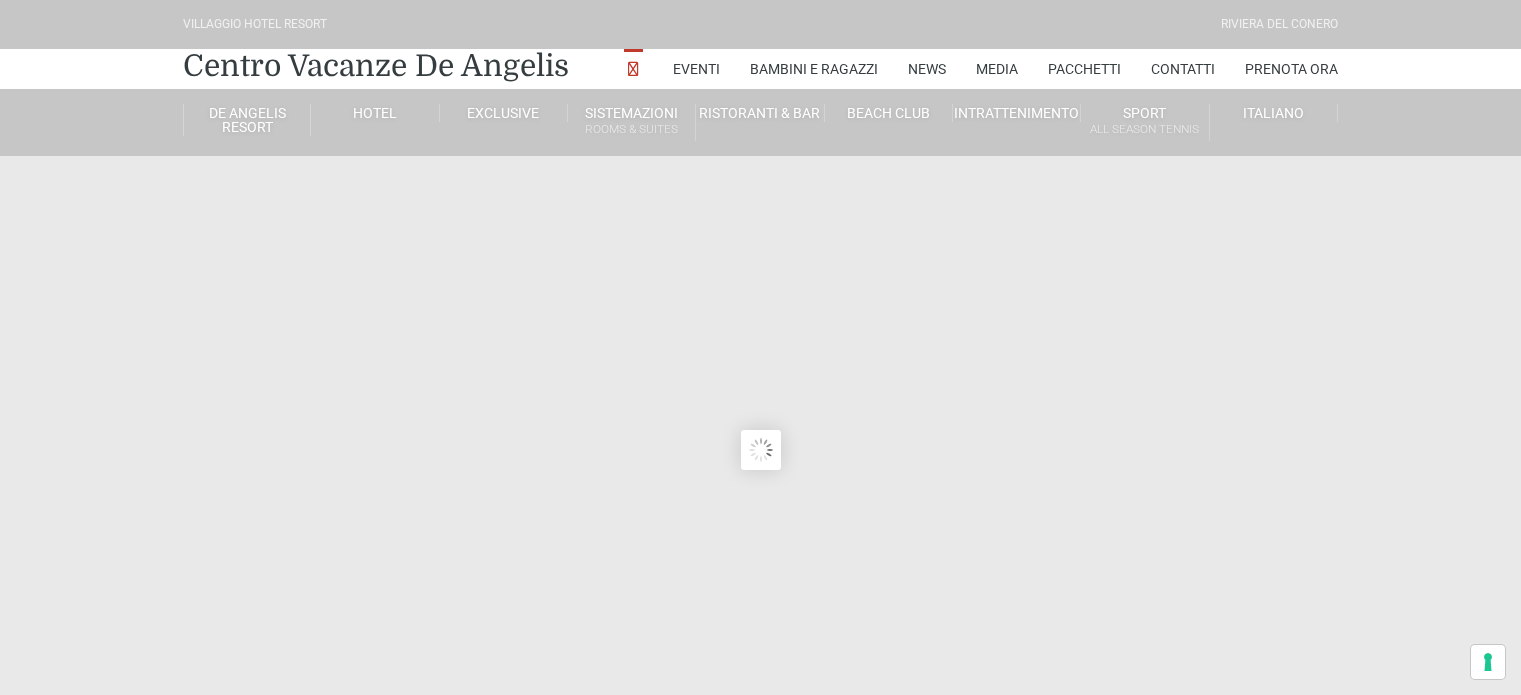 scroll, scrollTop: 0, scrollLeft: 0, axis: both 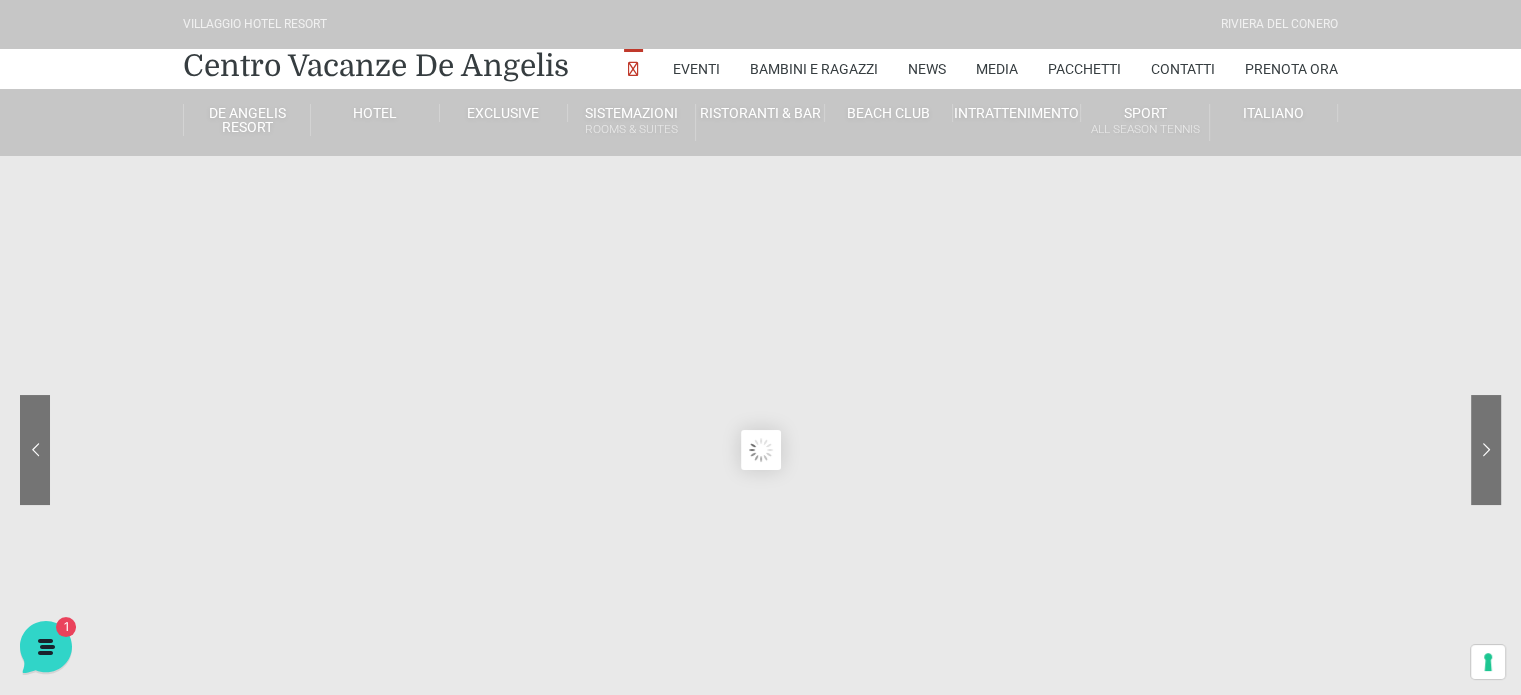 drag, startPoint x: 691, startPoint y: 232, endPoint x: 771, endPoint y: 207, distance: 83.81527 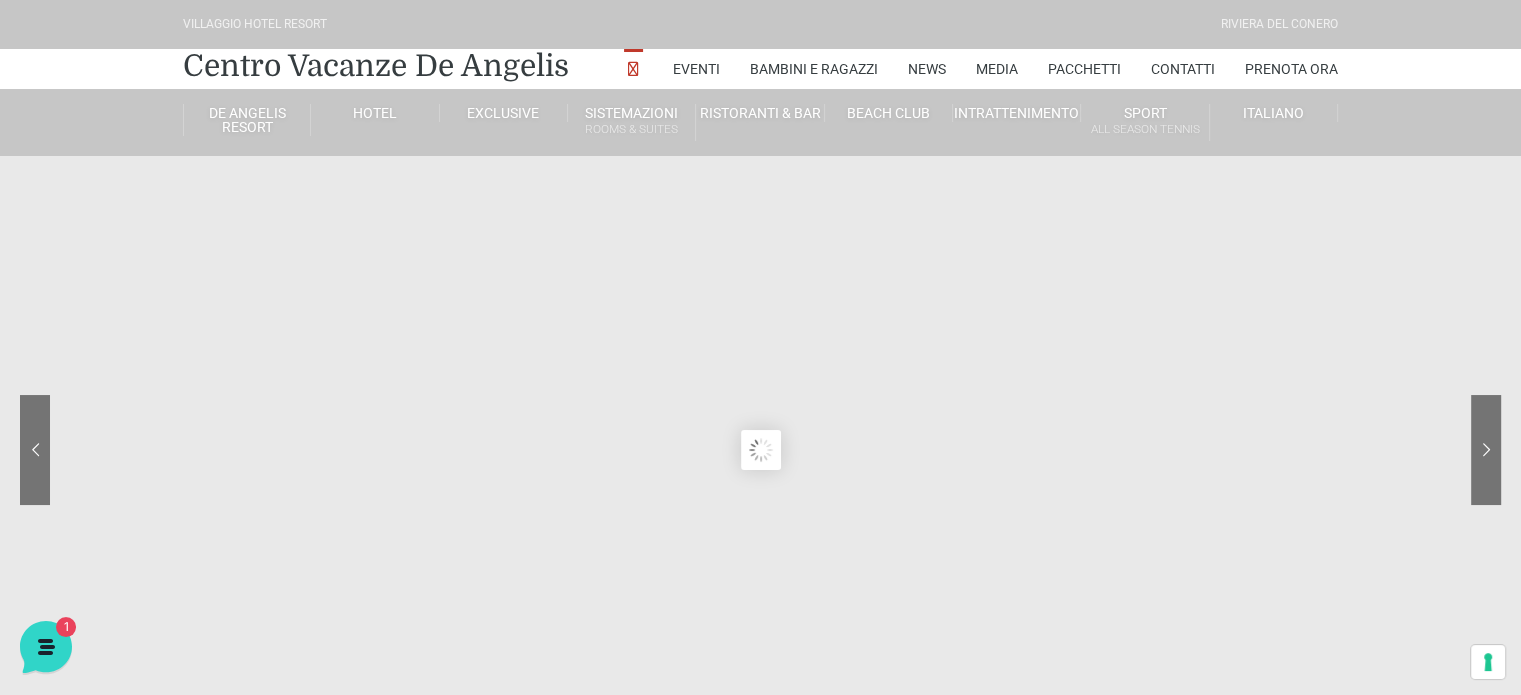 click 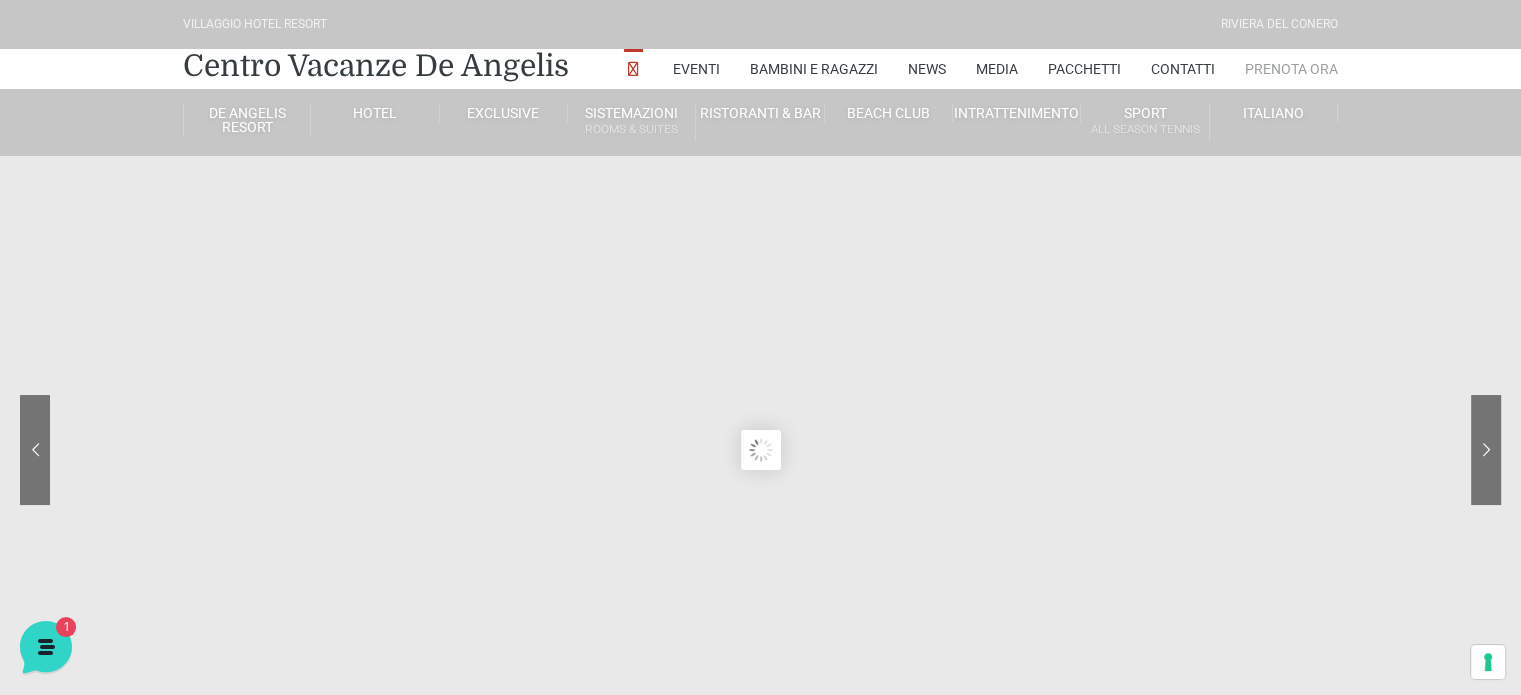 click on "Prenota Ora" at bounding box center (1291, 69) 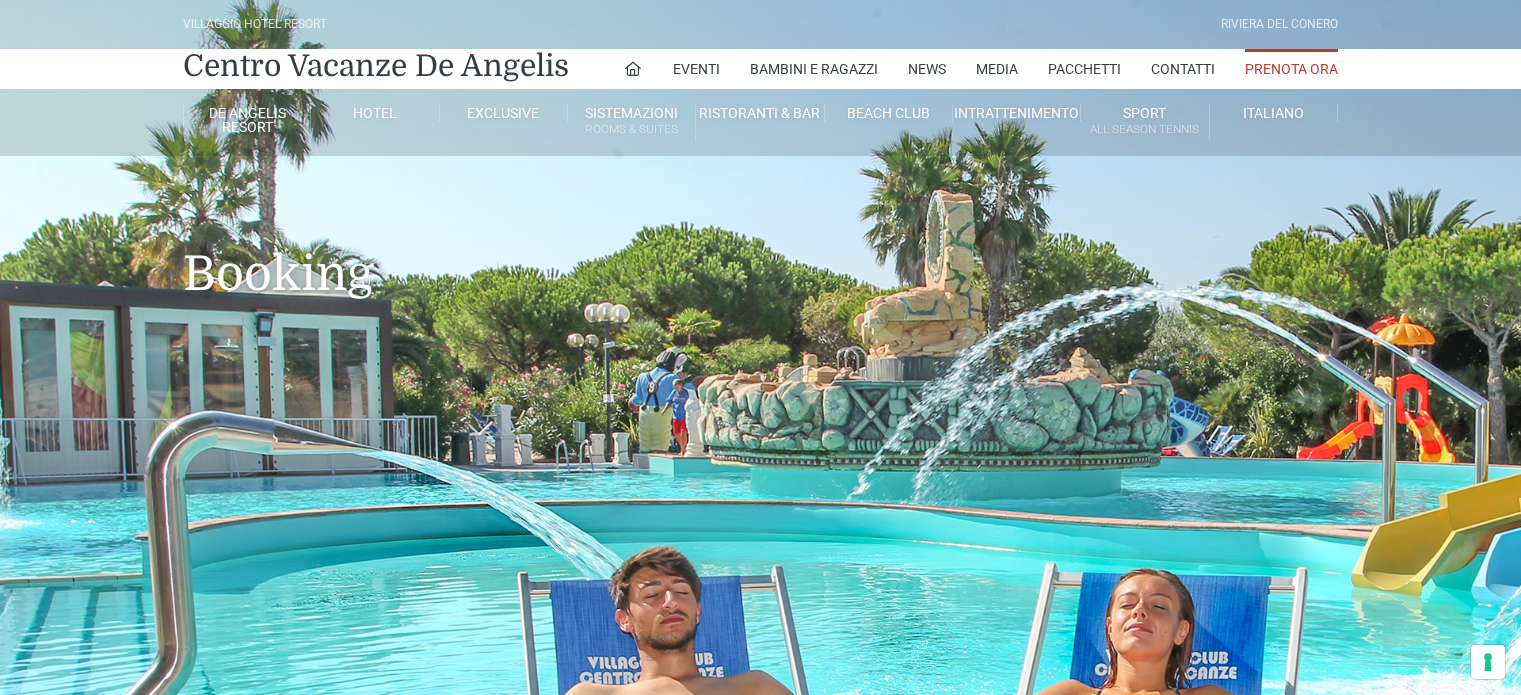 scroll, scrollTop: 0, scrollLeft: 0, axis: both 